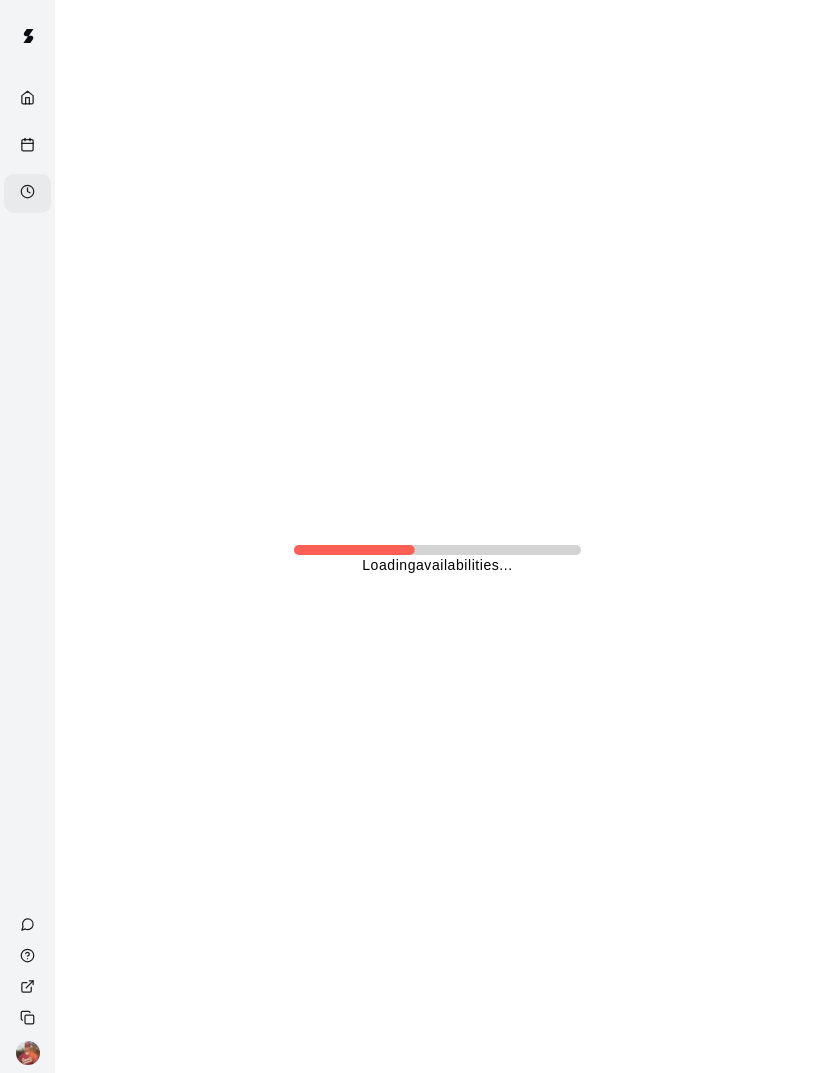 scroll, scrollTop: 0, scrollLeft: 7, axis: horizontal 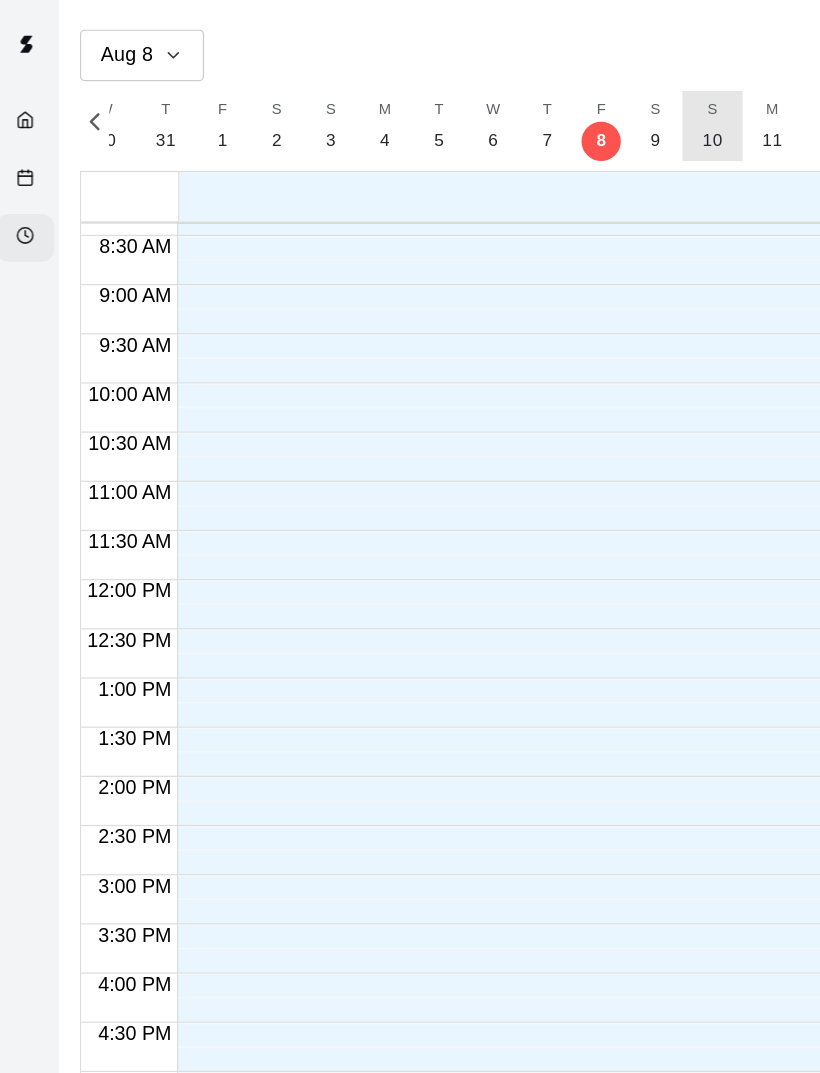 click on "10" at bounding box center (586, 114) 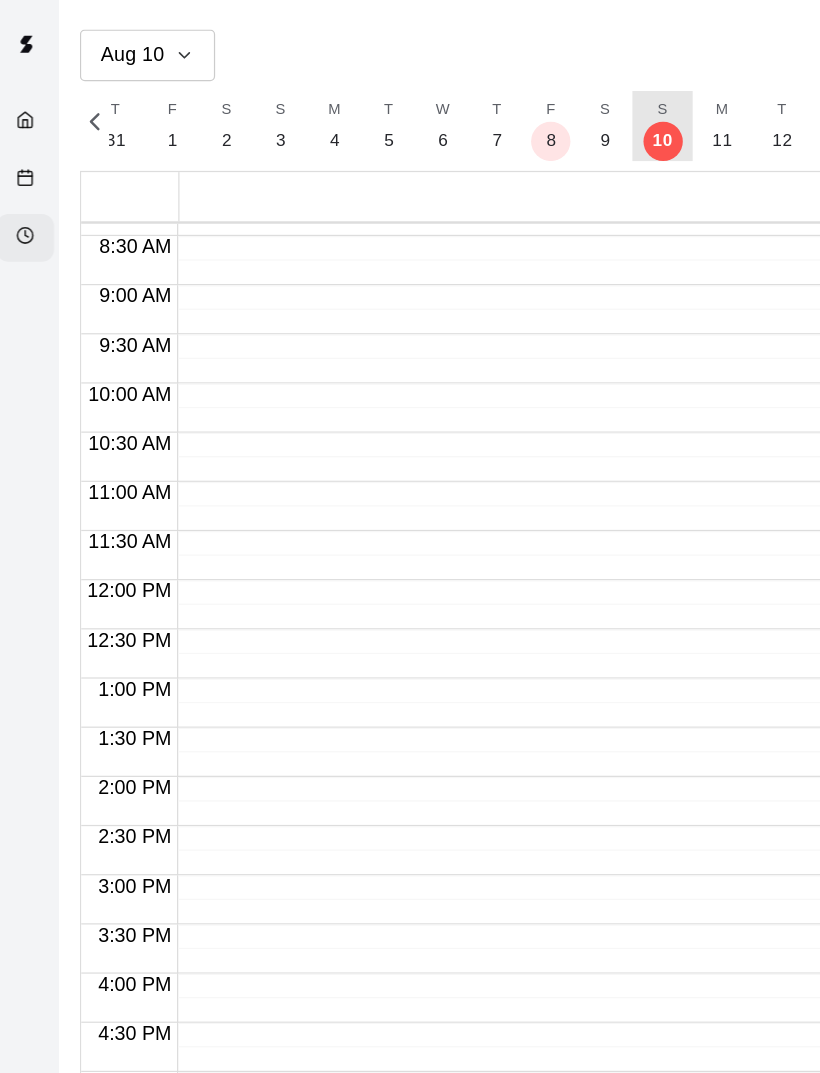 scroll, scrollTop: 0, scrollLeft: 8497, axis: horizontal 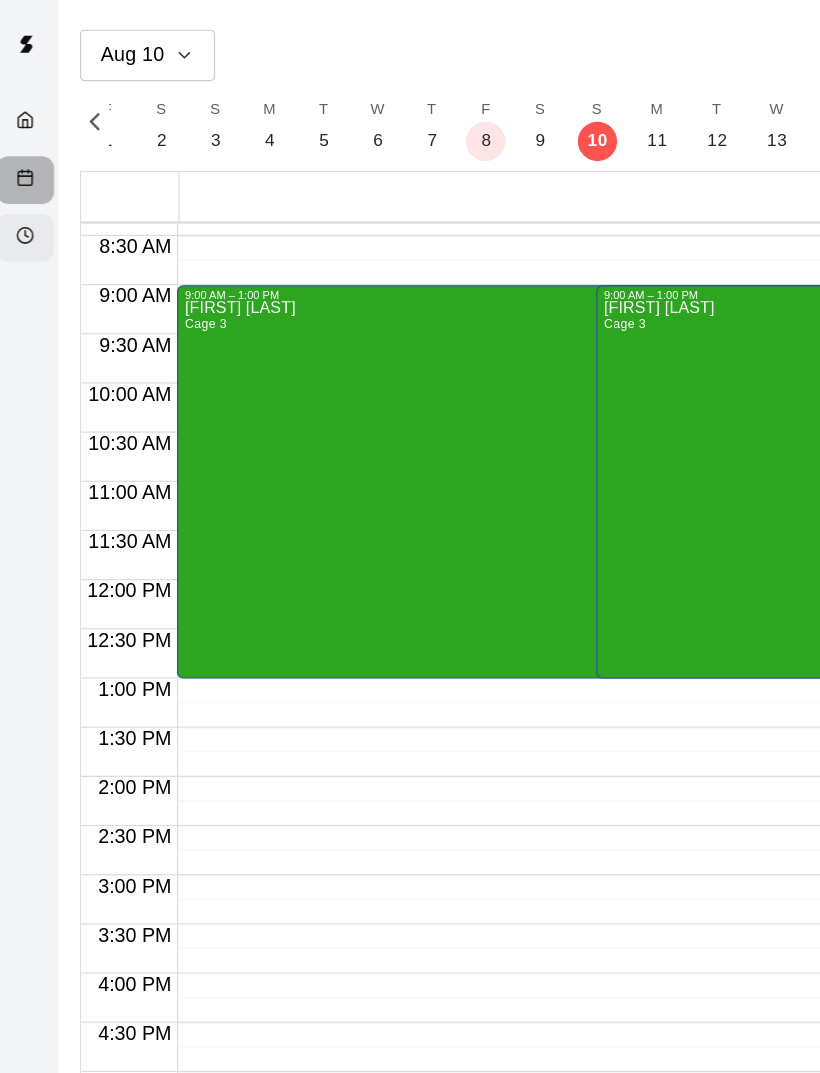 click 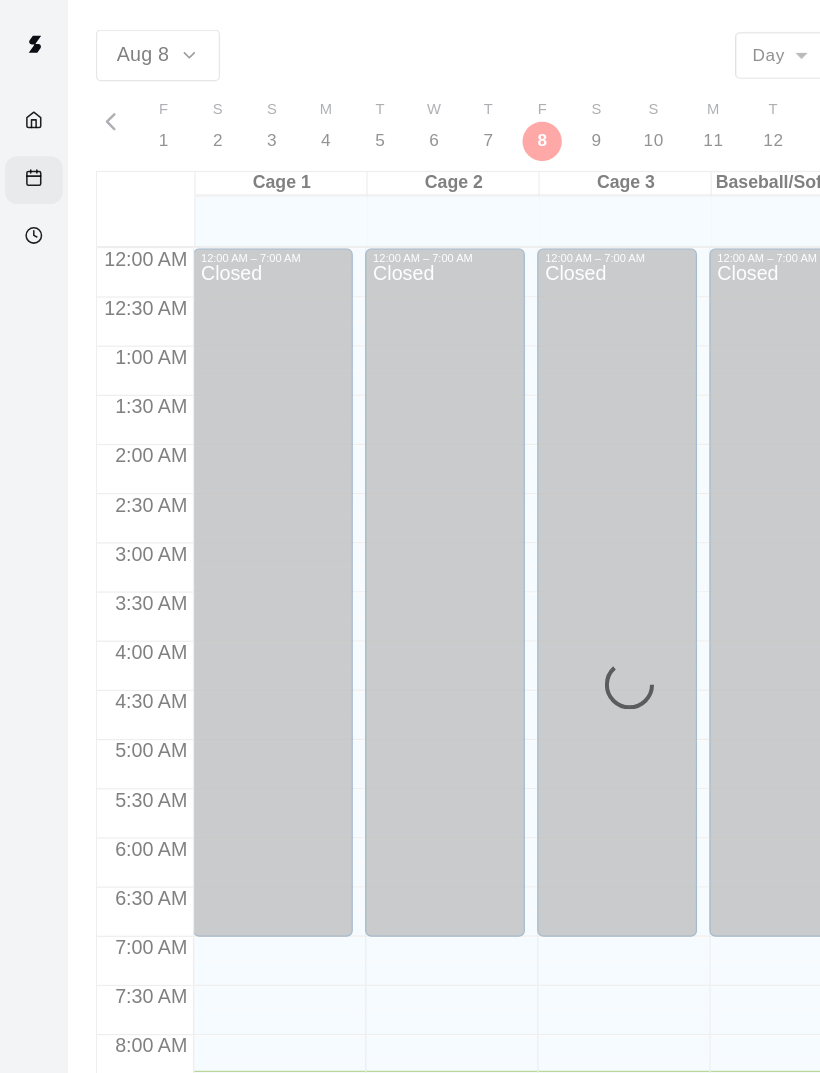 scroll, scrollTop: 0, scrollLeft: 8464, axis: horizontal 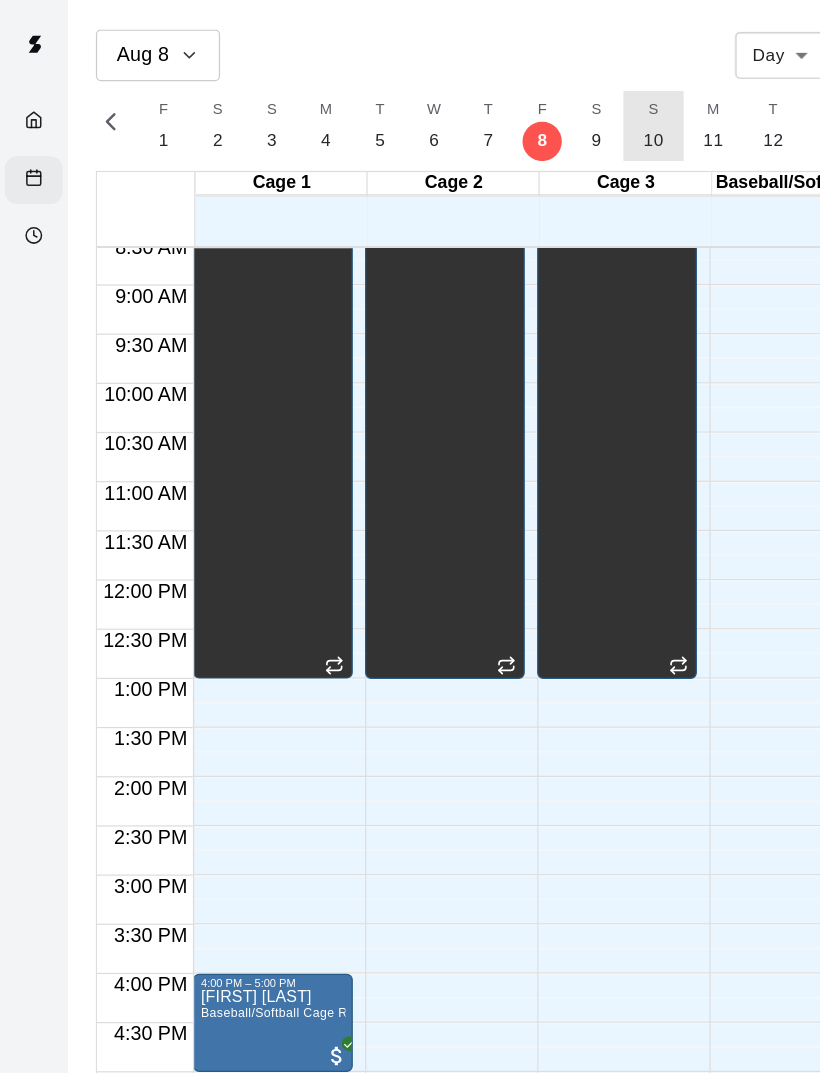 click on "10" at bounding box center (531, 114) 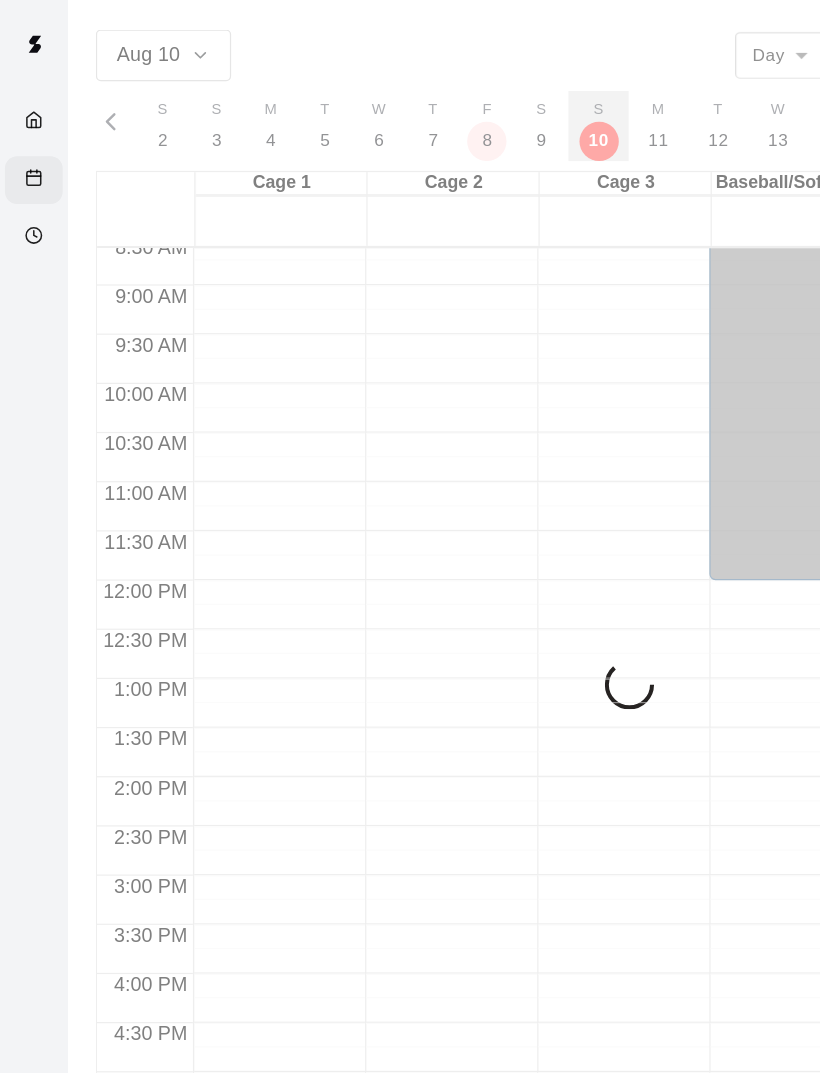 scroll, scrollTop: 0, scrollLeft: 8558, axis: horizontal 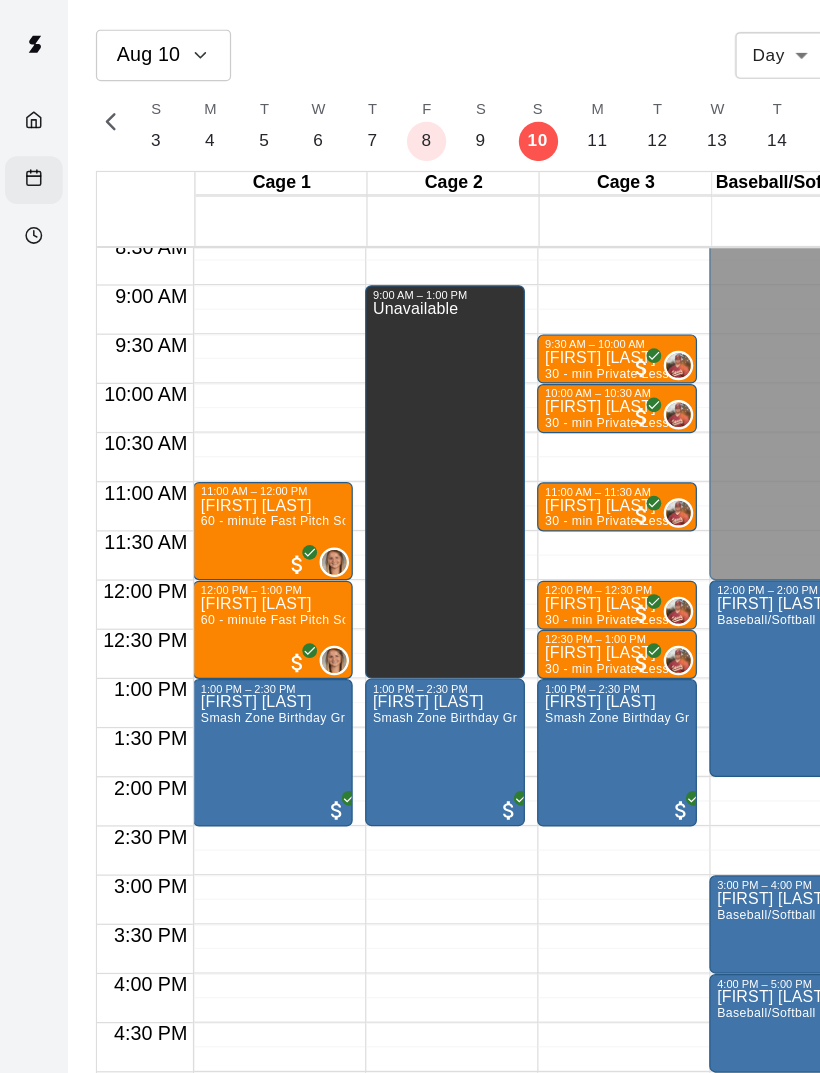 click 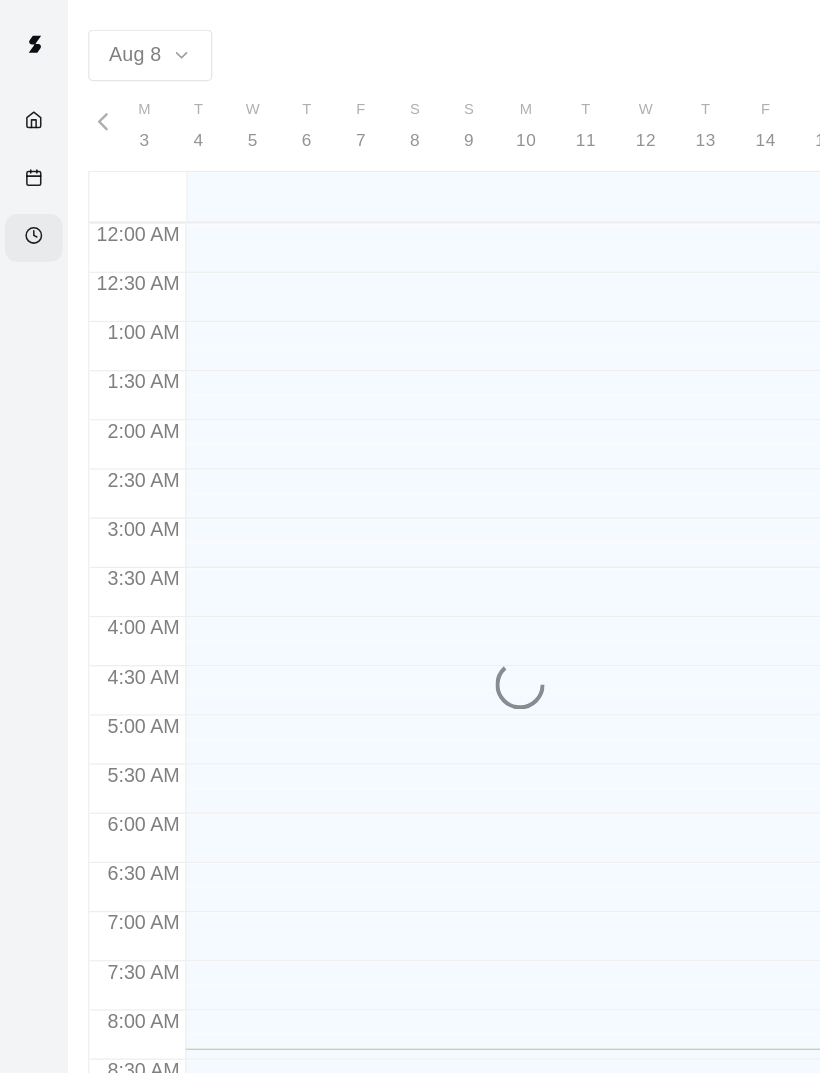 scroll, scrollTop: 0, scrollLeft: 8403, axis: horizontal 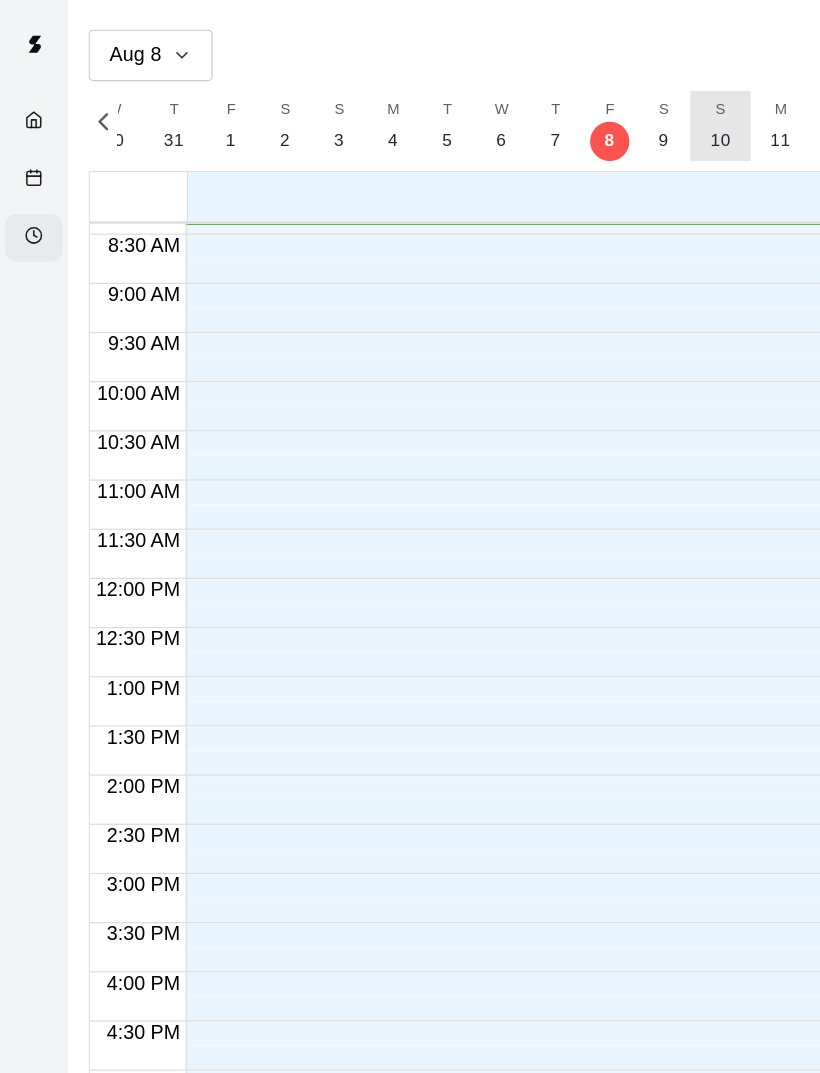 click on "10" at bounding box center (586, 114) 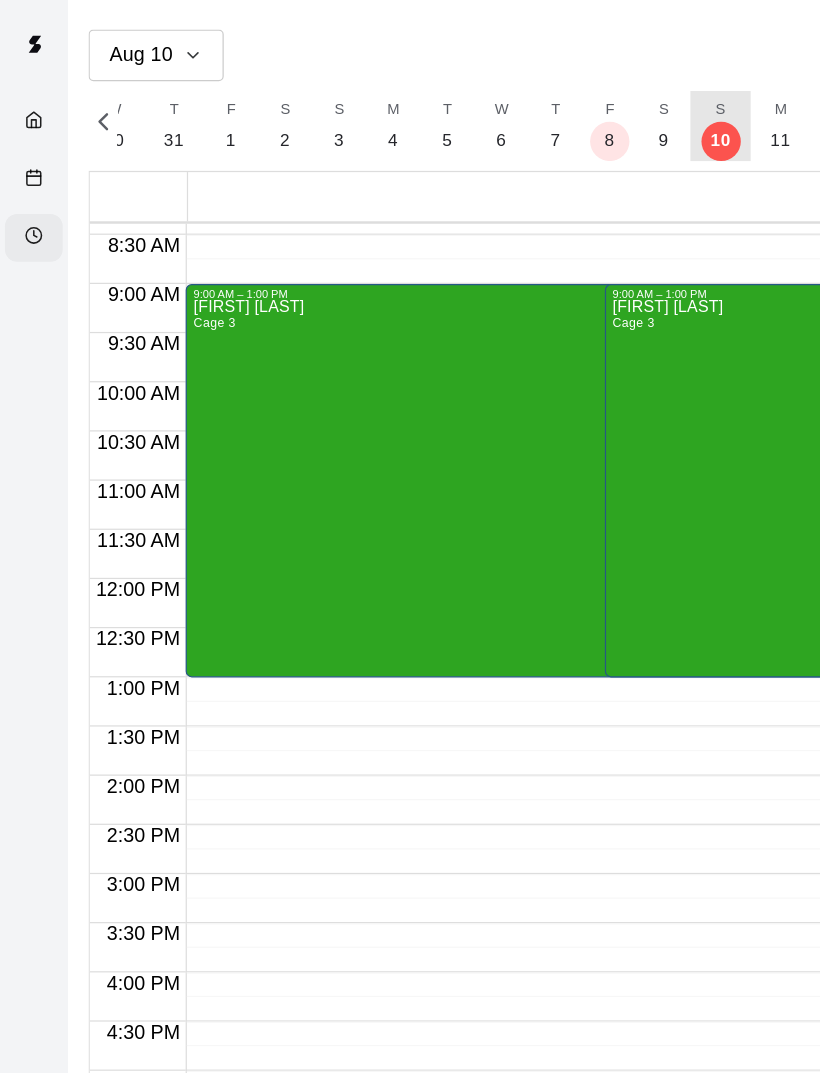 scroll, scrollTop: 0, scrollLeft: 8497, axis: horizontal 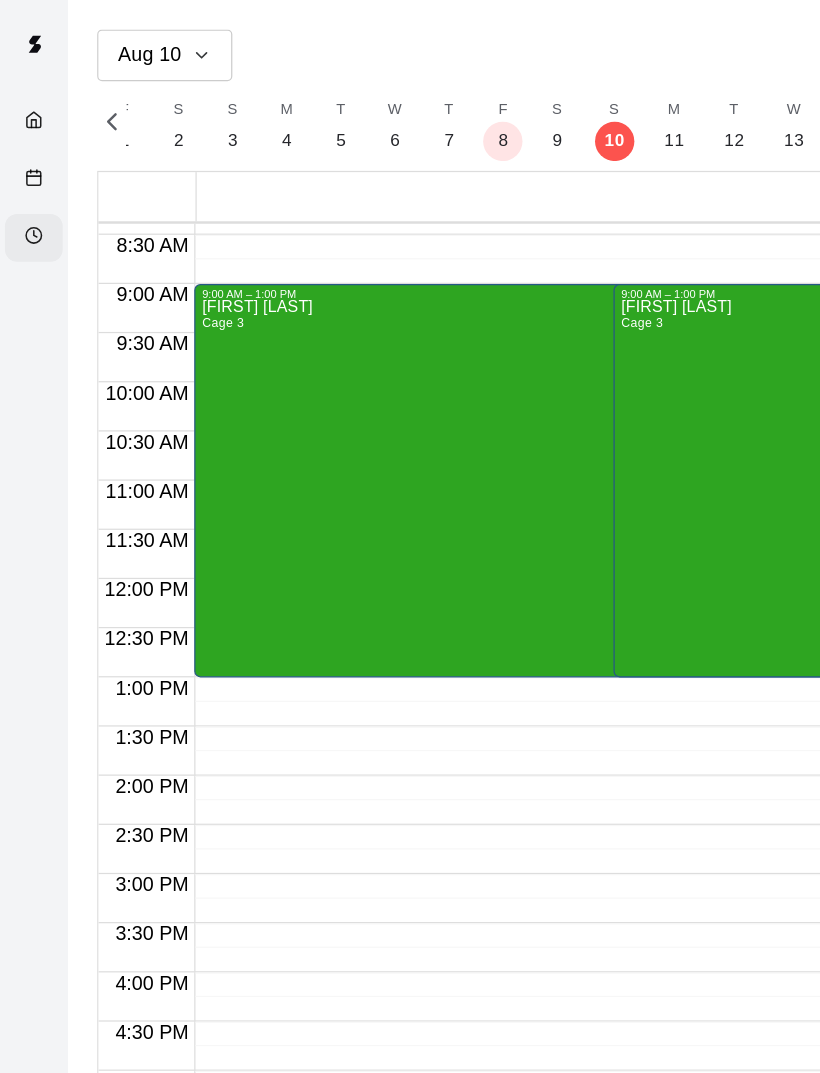 click 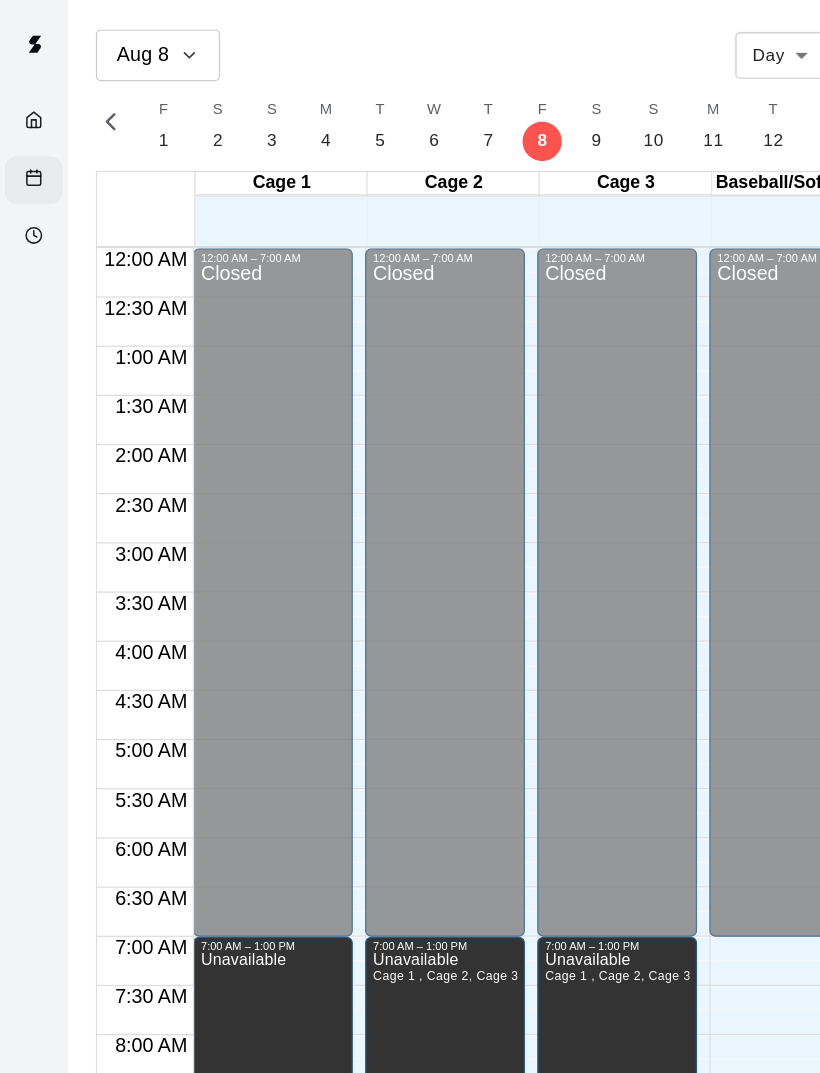 scroll, scrollTop: 0, scrollLeft: 8464, axis: horizontal 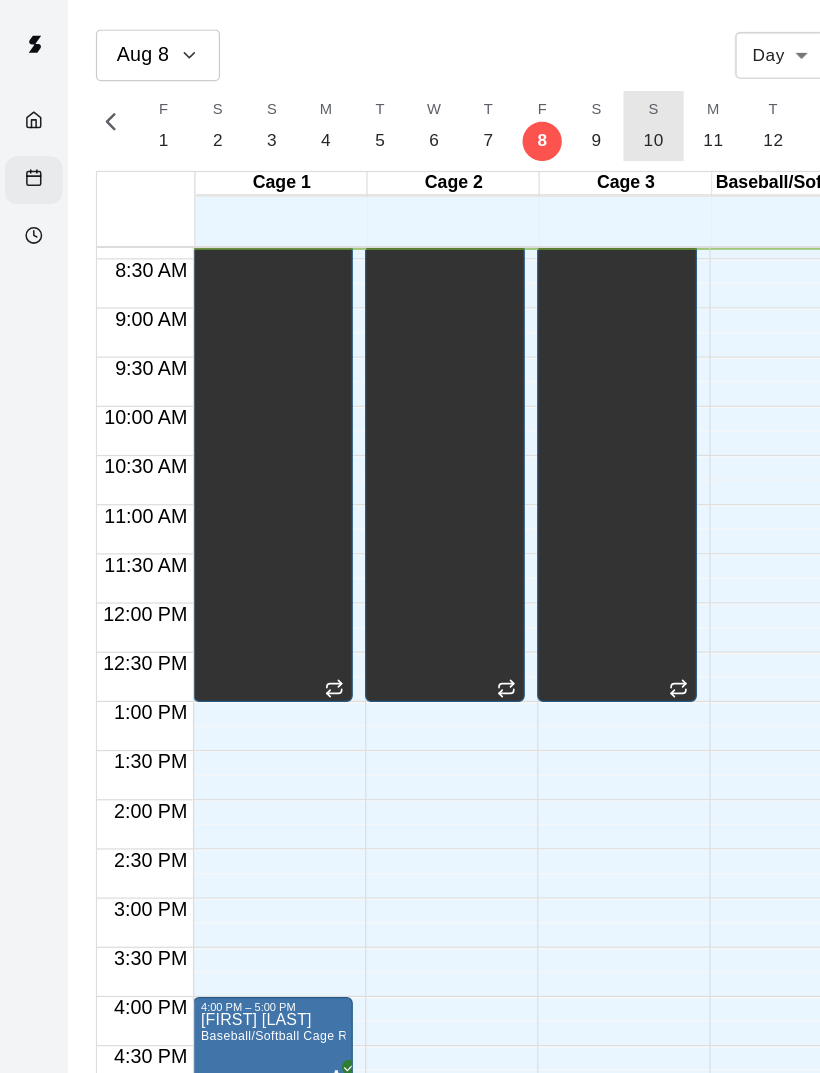 click on "10" at bounding box center [531, 114] 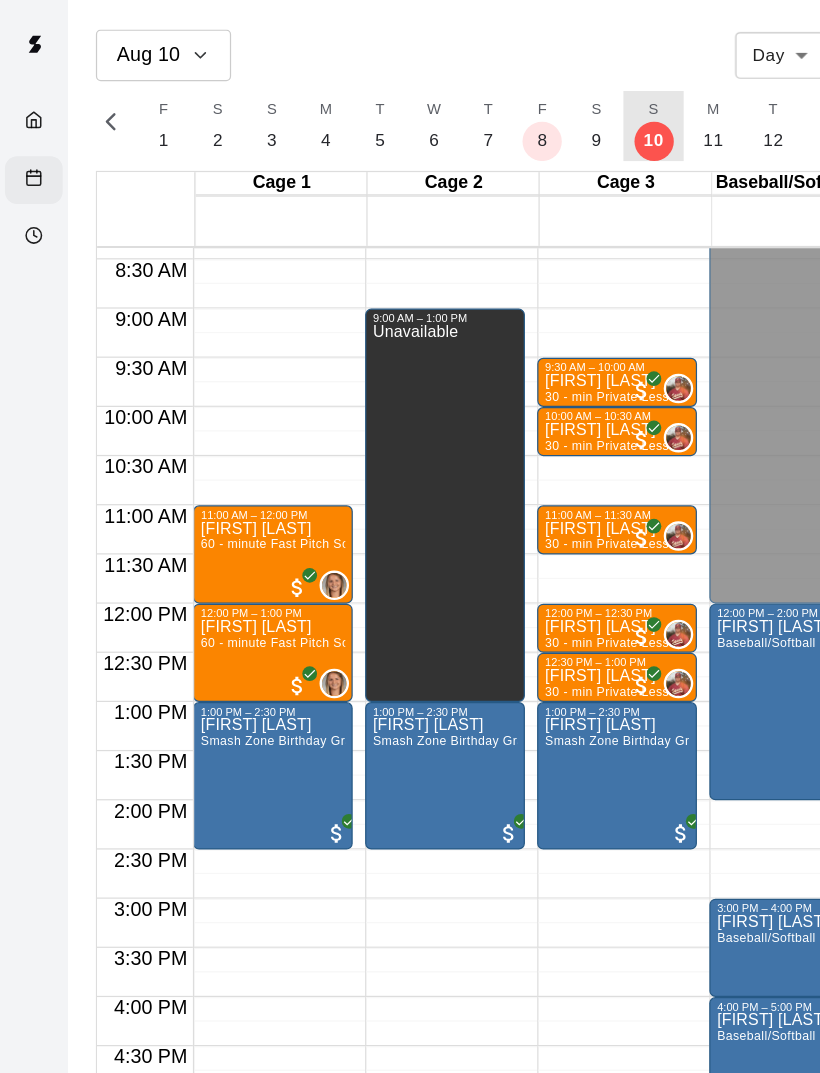 scroll, scrollTop: 0, scrollLeft: 8558, axis: horizontal 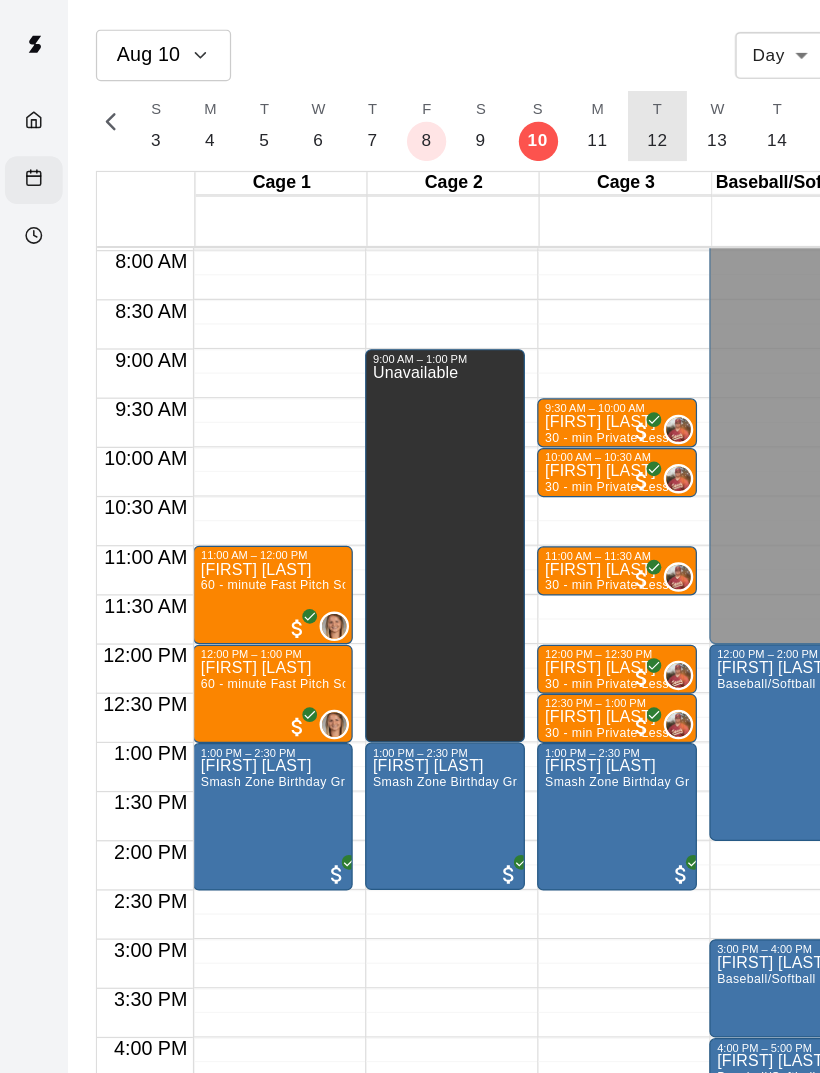 click on "12" at bounding box center (535, 114) 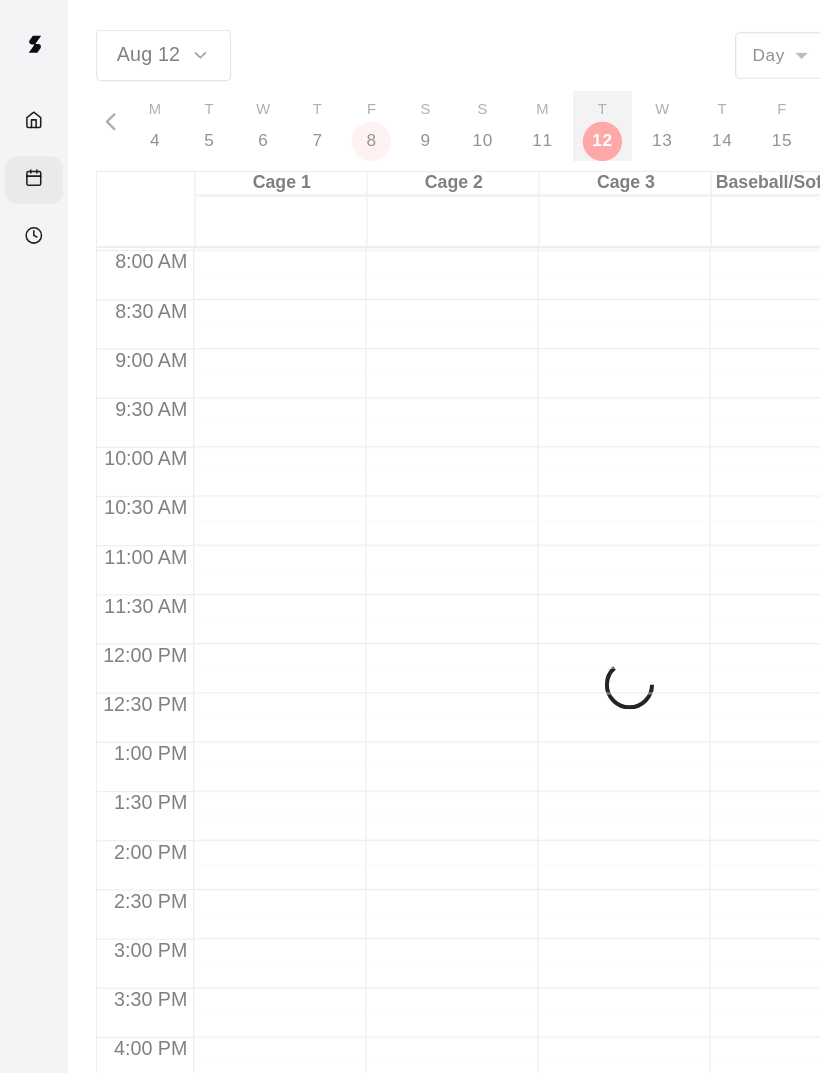 scroll, scrollTop: 0, scrollLeft: 8652, axis: horizontal 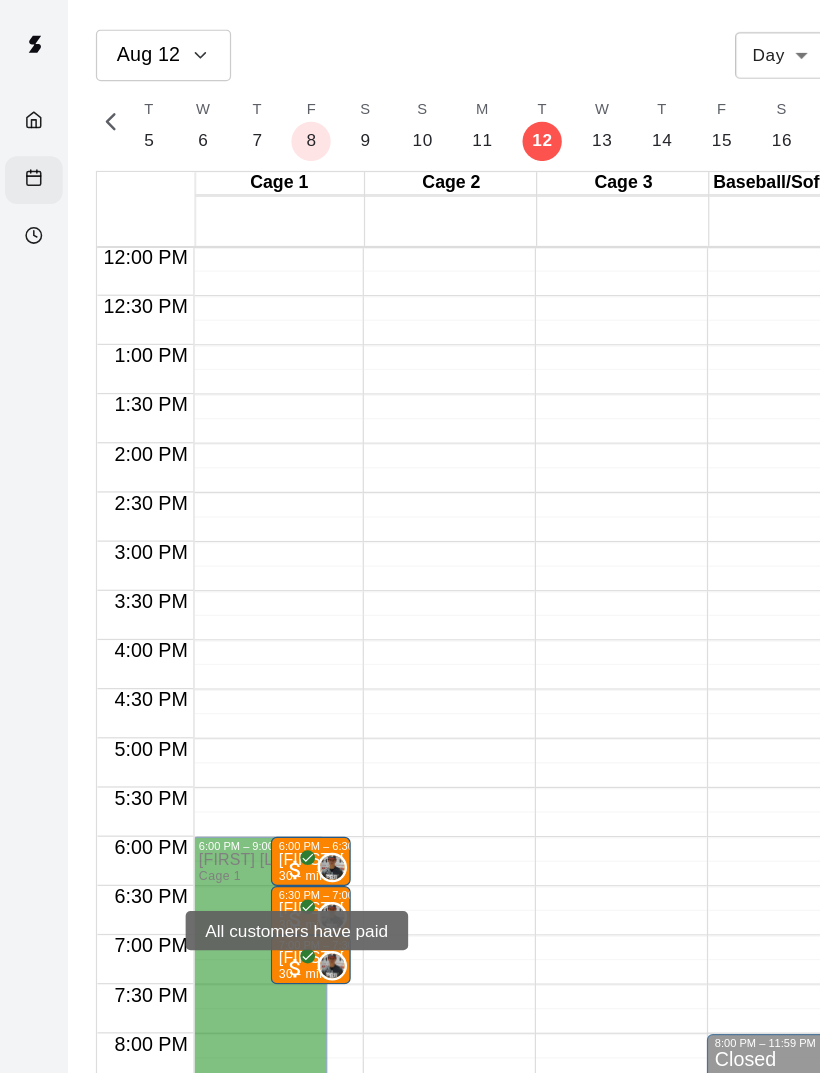 click 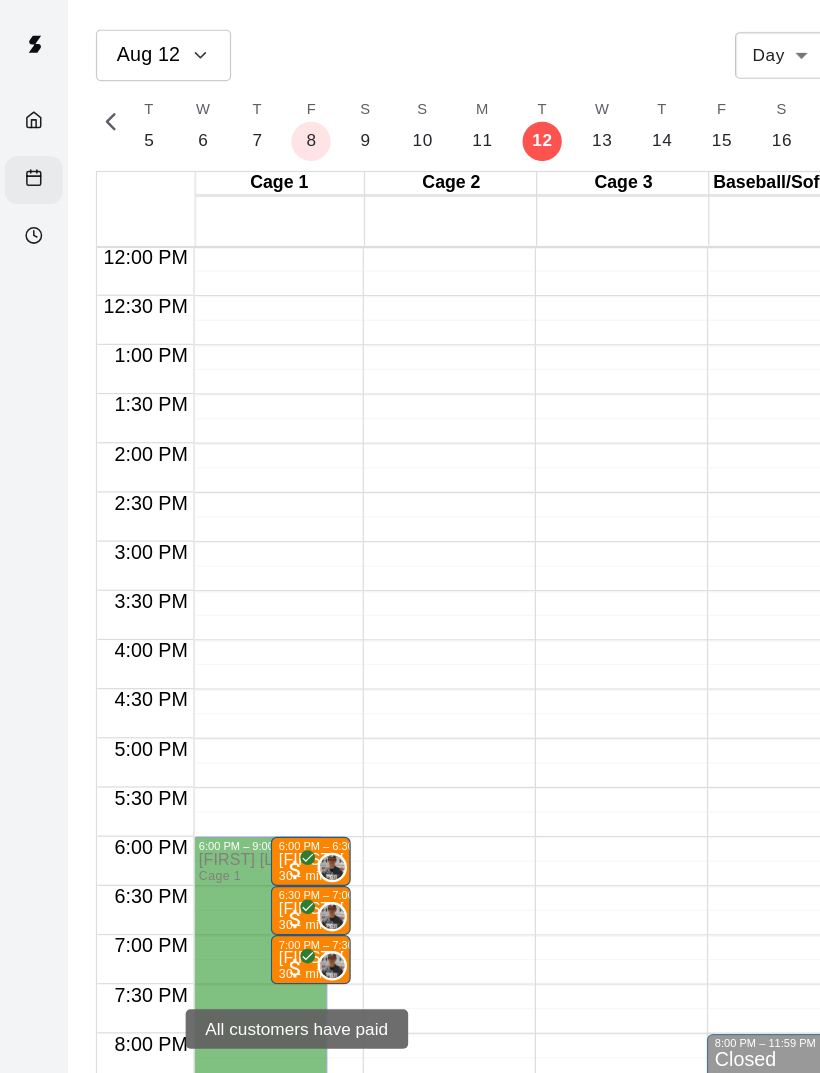 click at bounding box center (240, 788) 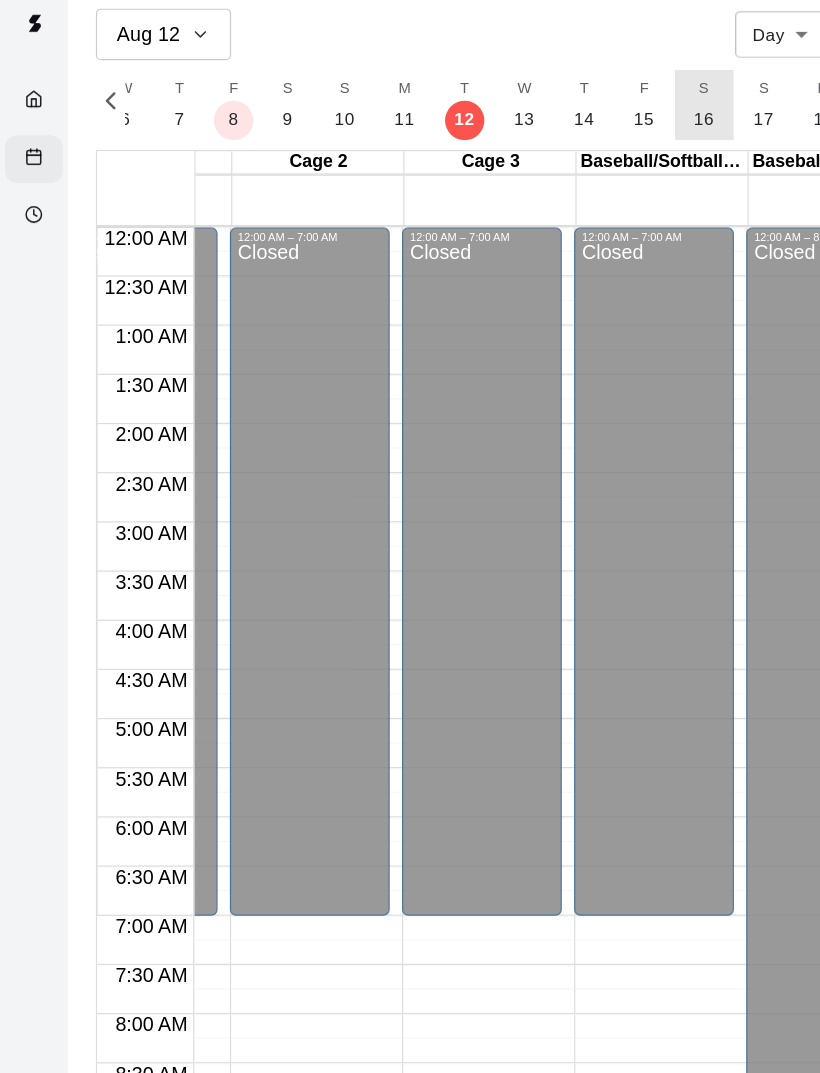 click on "16" at bounding box center (573, 114) 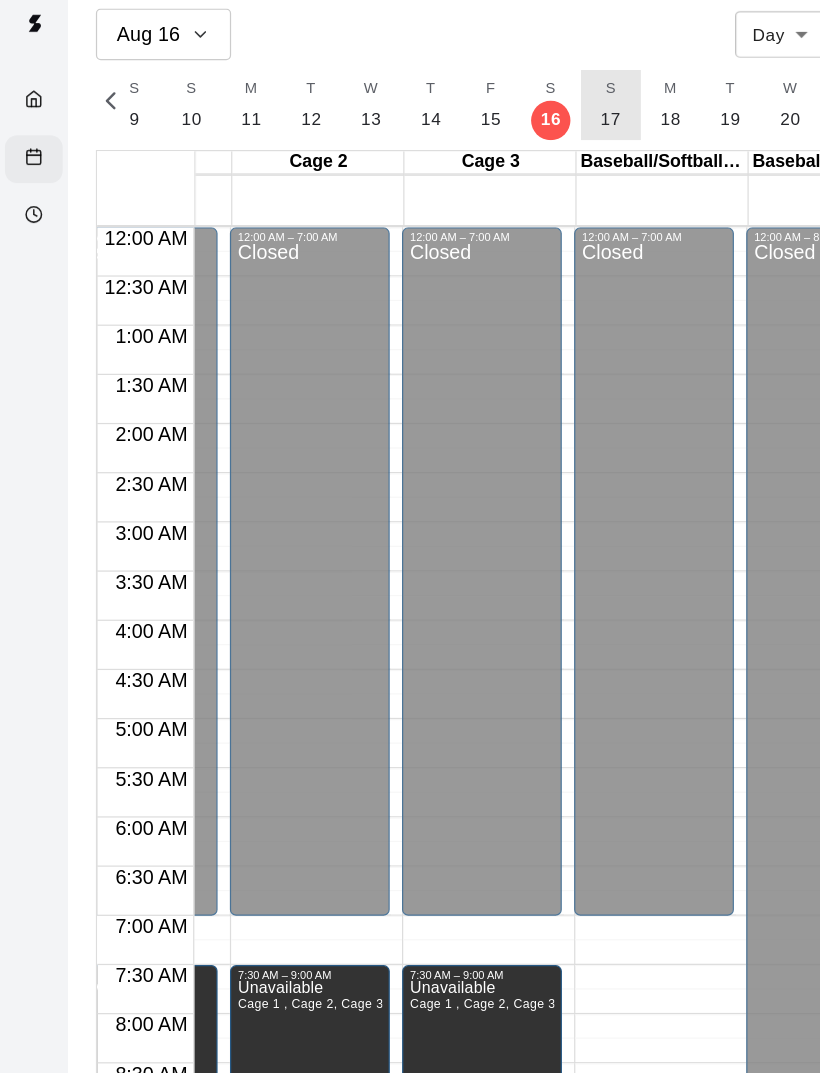 click on "17" at bounding box center [496, 114] 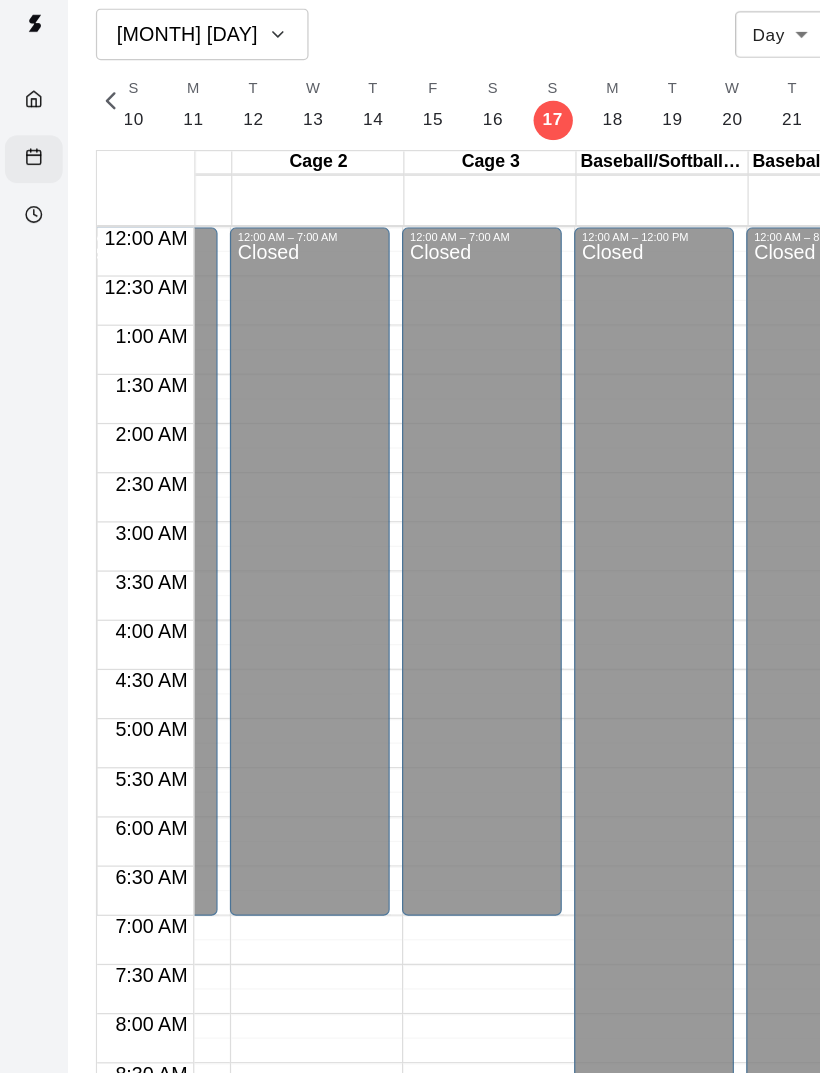 click 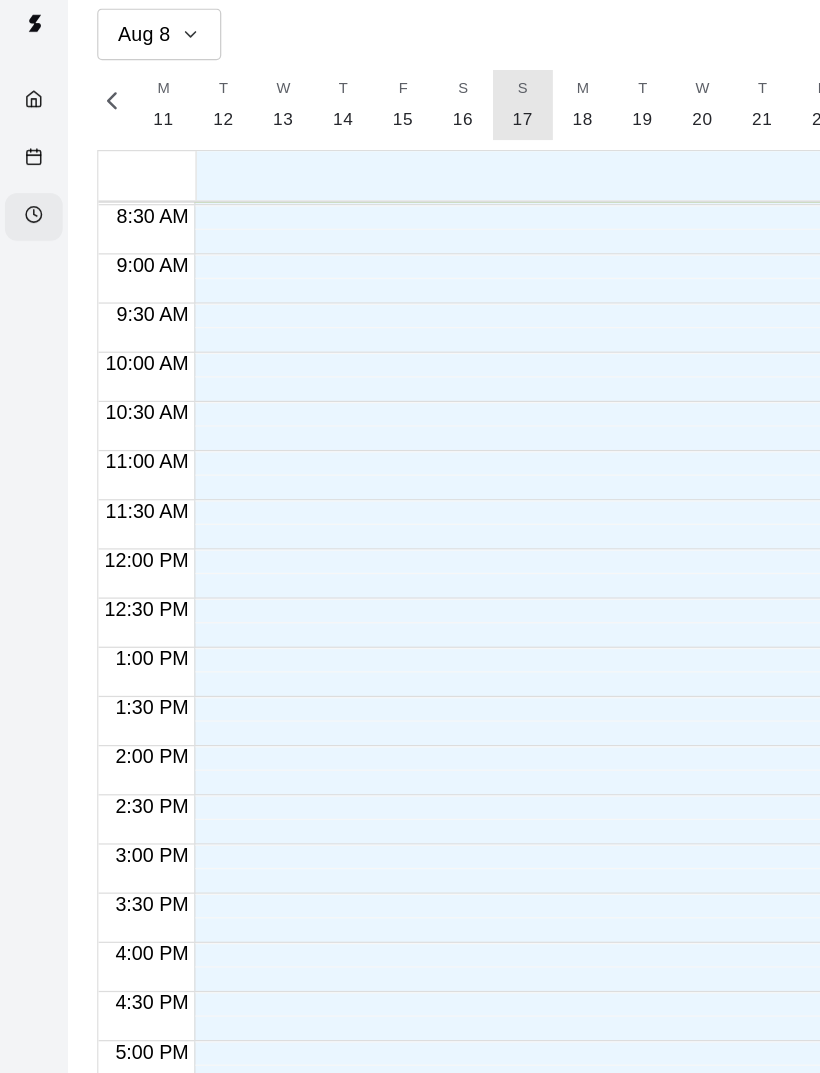 click on "17" at bounding box center (425, 114) 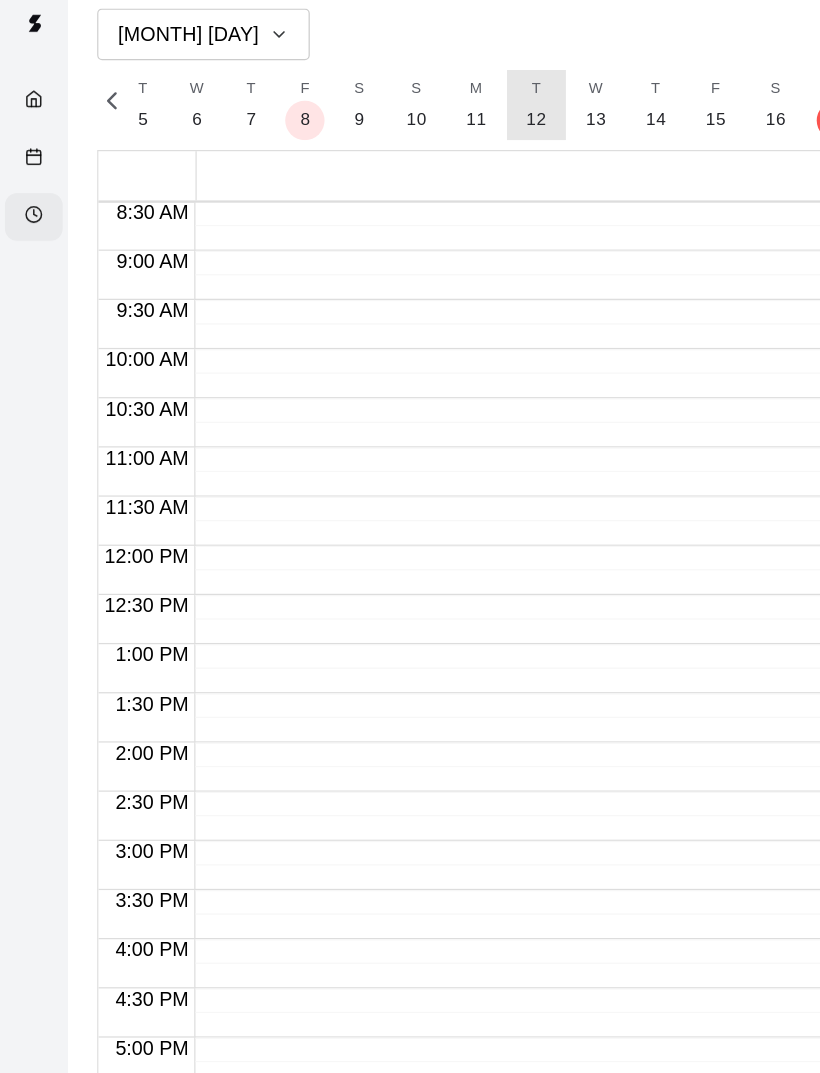 click on "12" at bounding box center [436, 114] 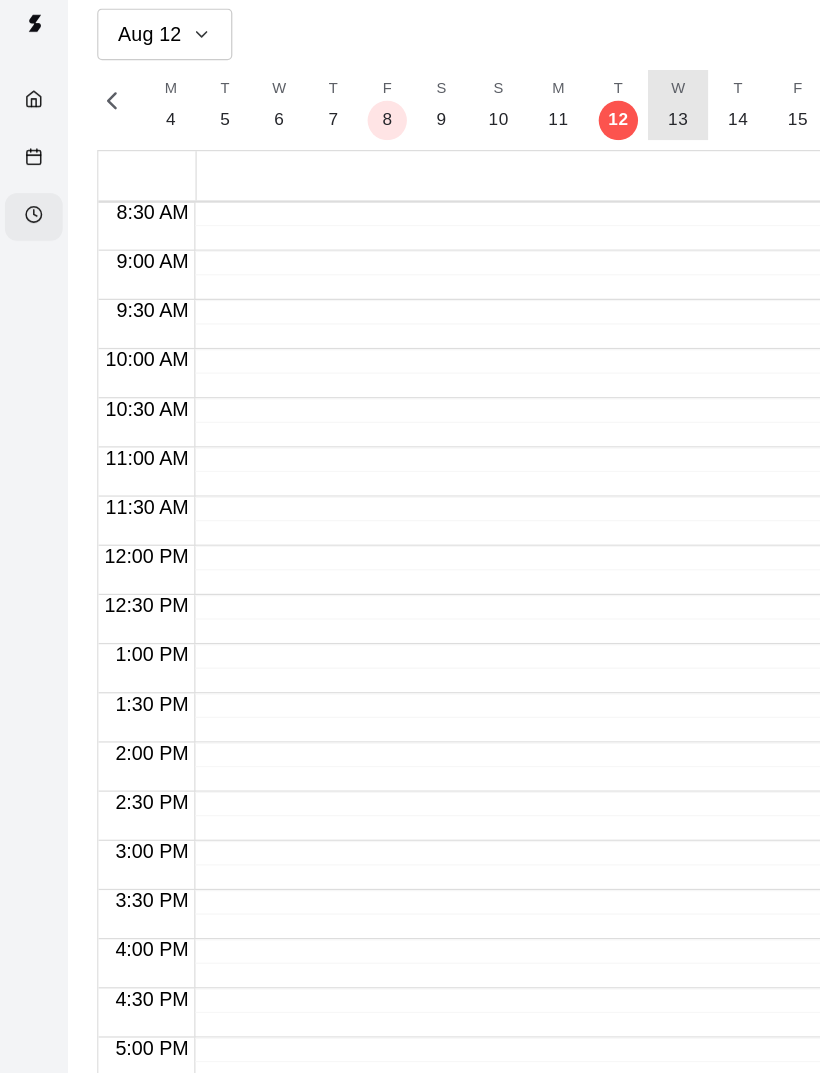 click on "13" at bounding box center [551, 114] 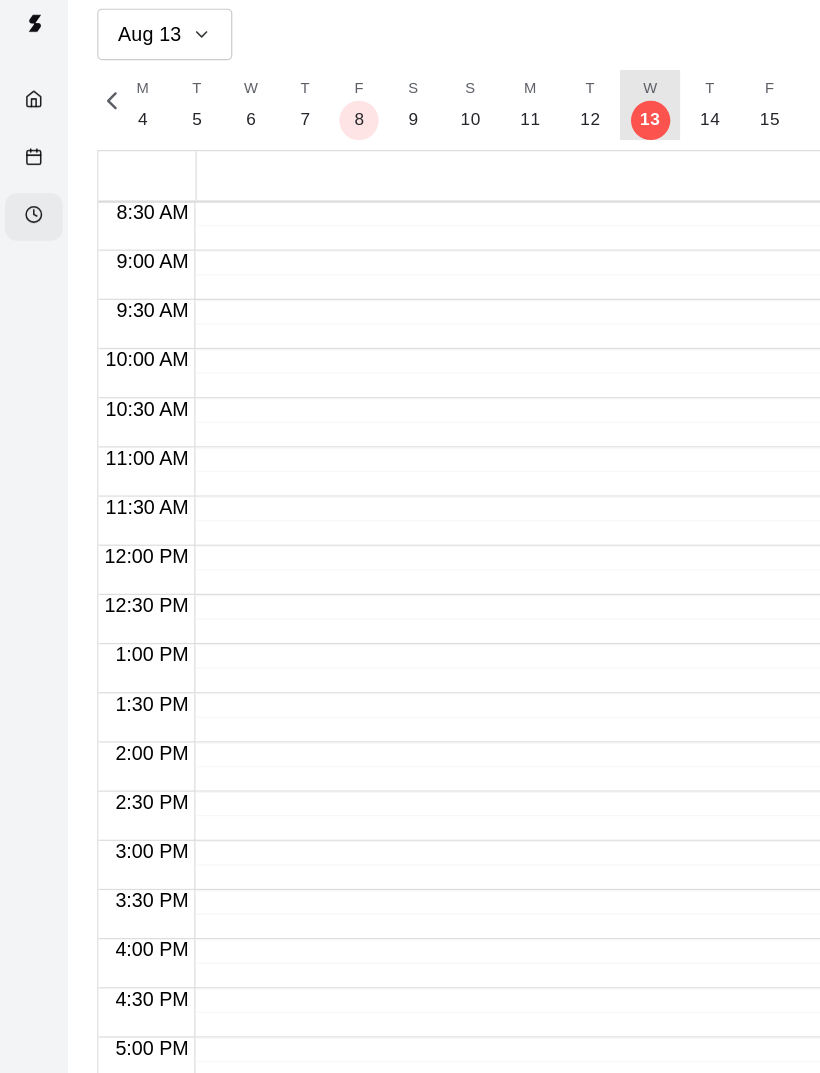 scroll, scrollTop: 0, scrollLeft: 8638, axis: horizontal 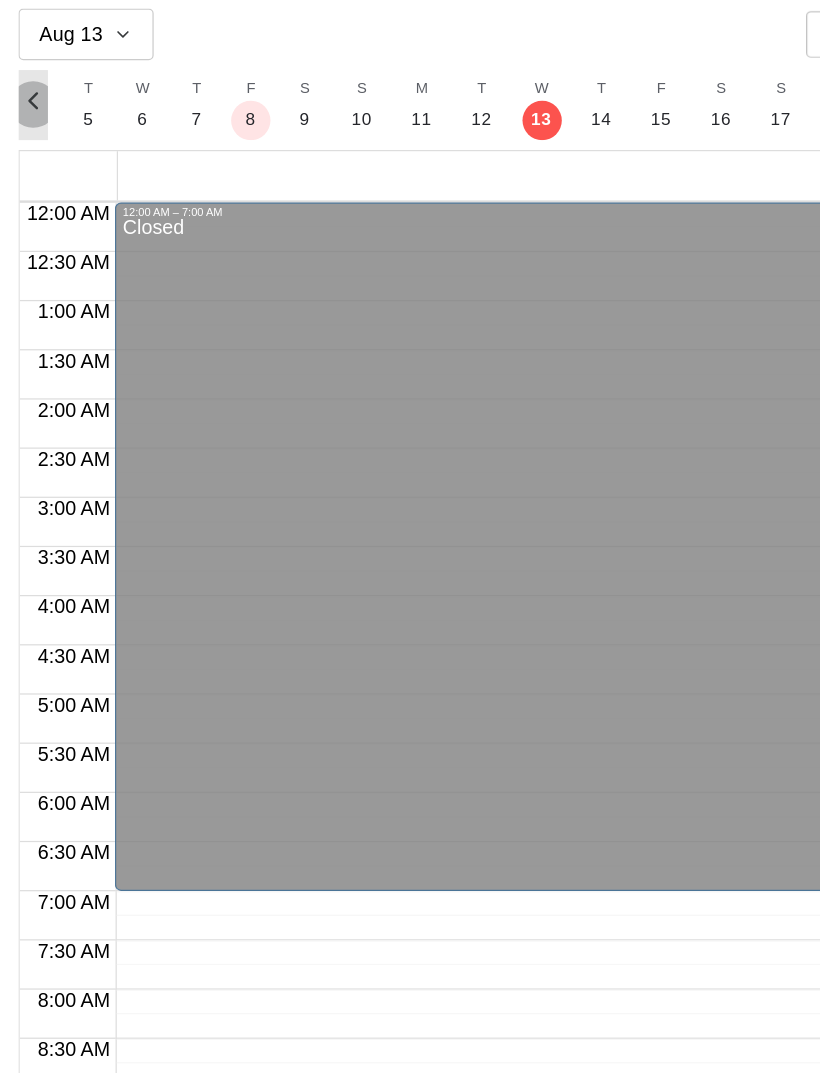 click 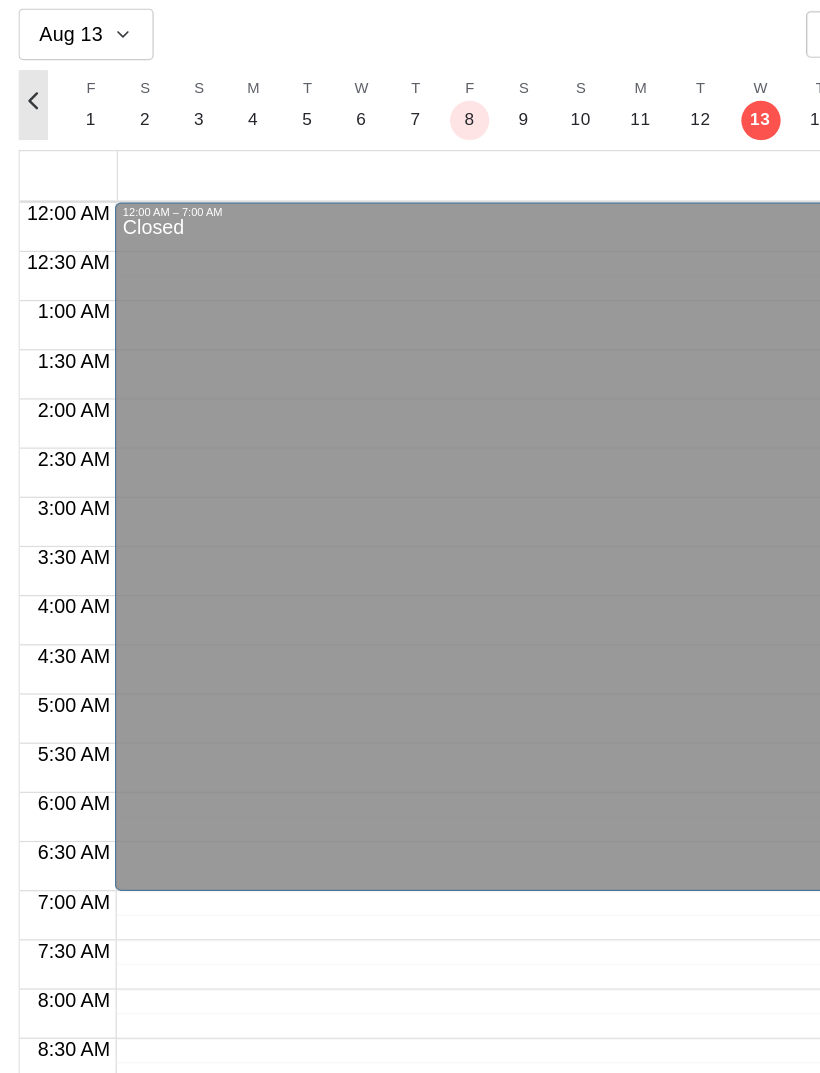 scroll, scrollTop: 0, scrollLeft: 8358, axis: horizontal 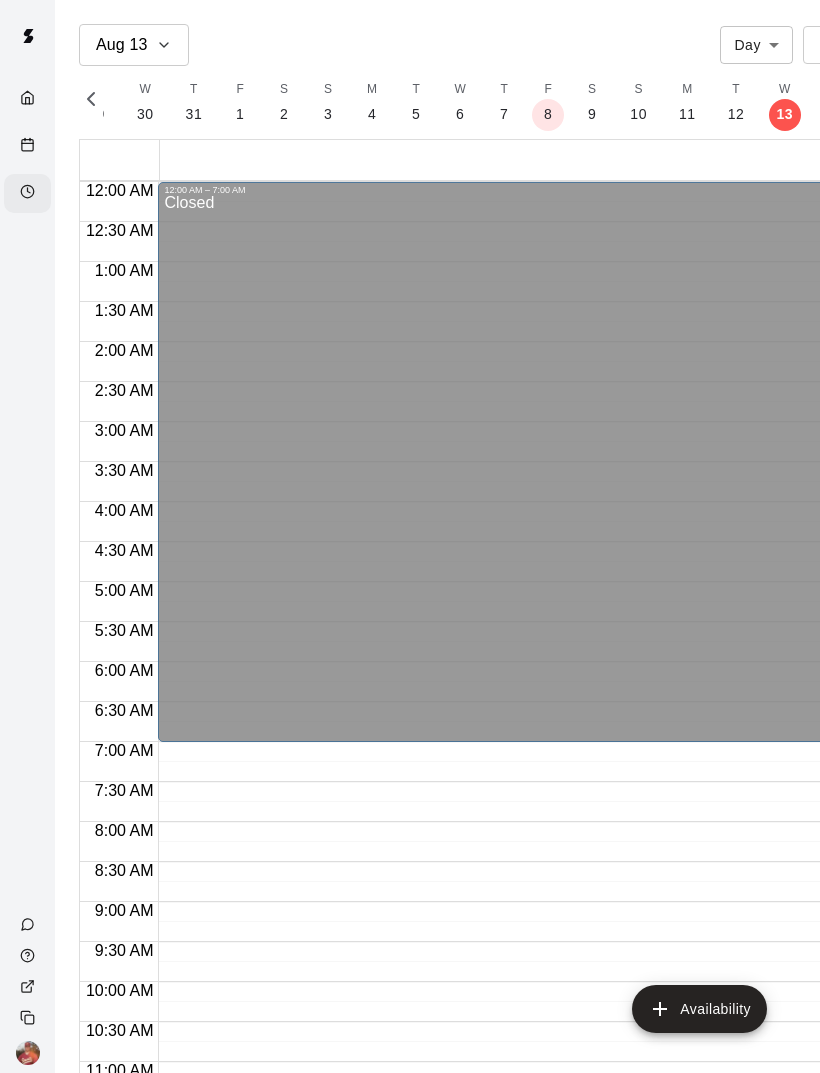 click 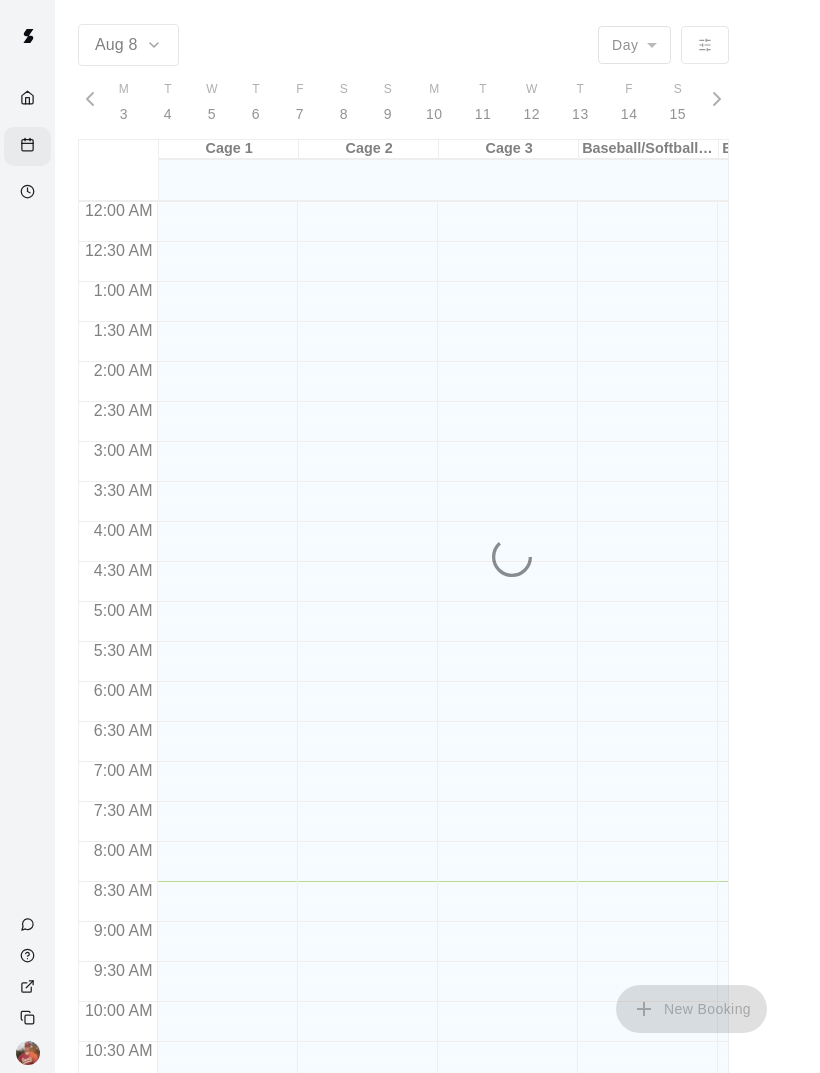 scroll, scrollTop: 0, scrollLeft: 8464, axis: horizontal 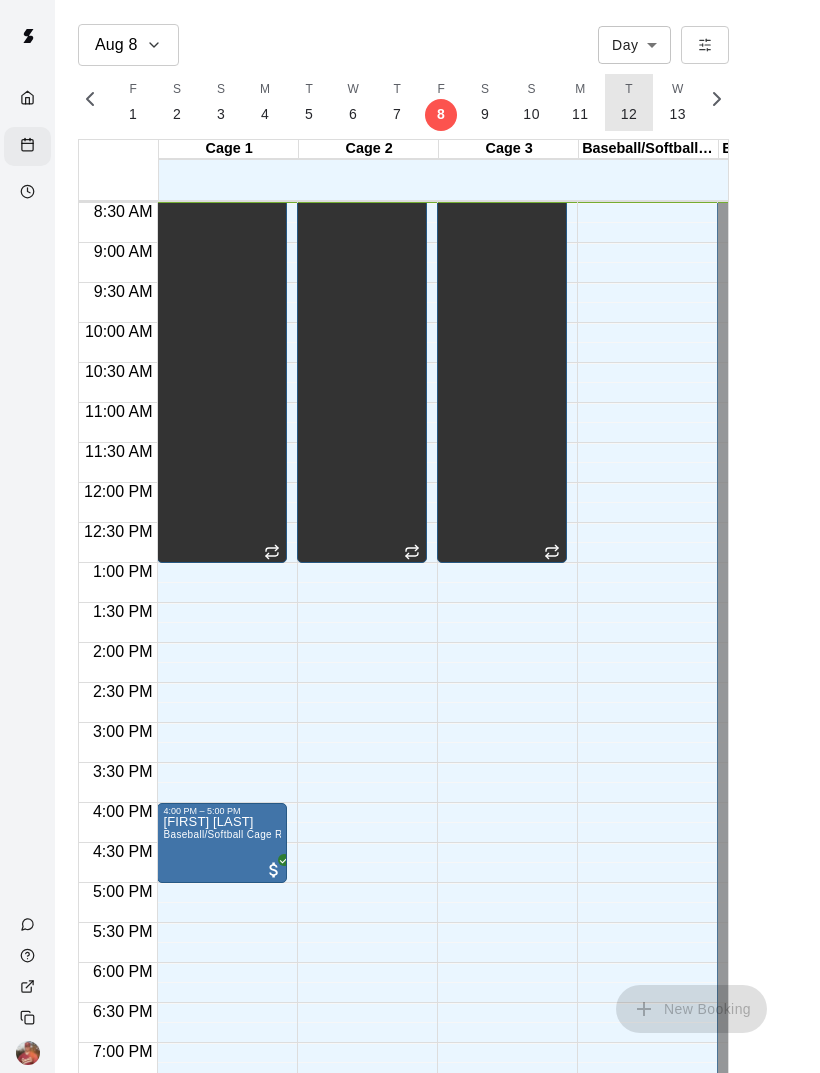 click on "12" at bounding box center (629, 114) 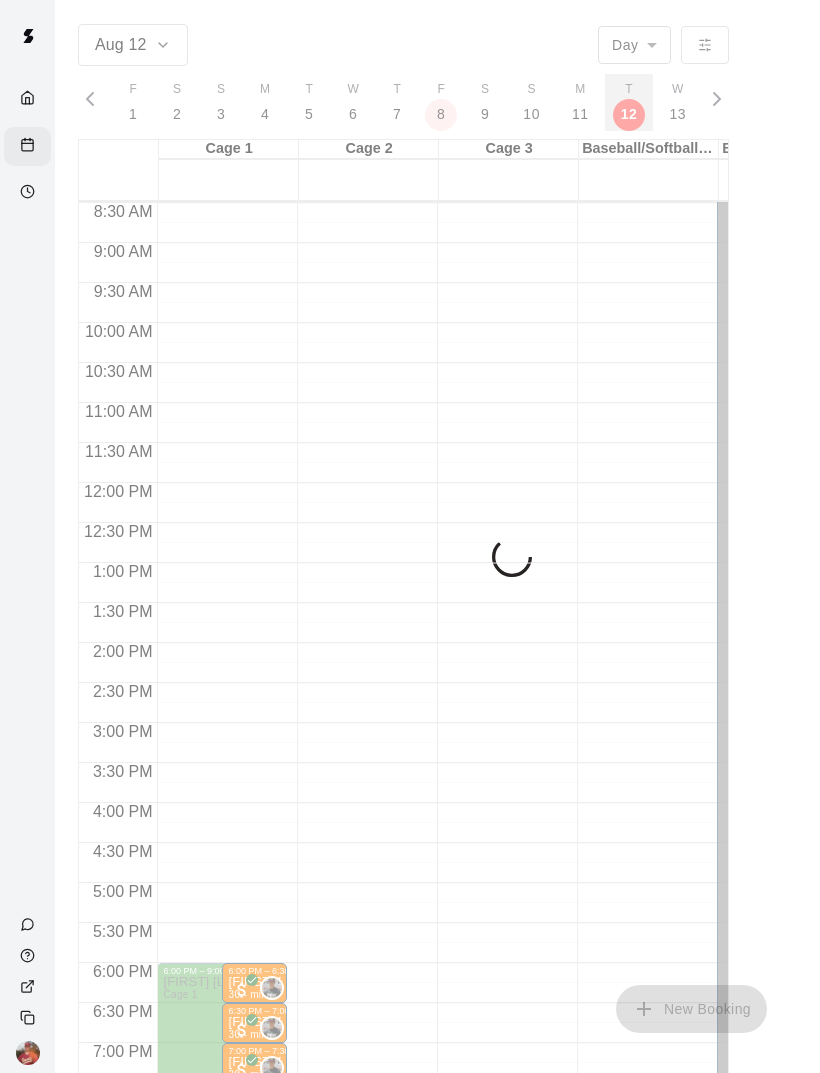 scroll, scrollTop: 0, scrollLeft: 8652, axis: horizontal 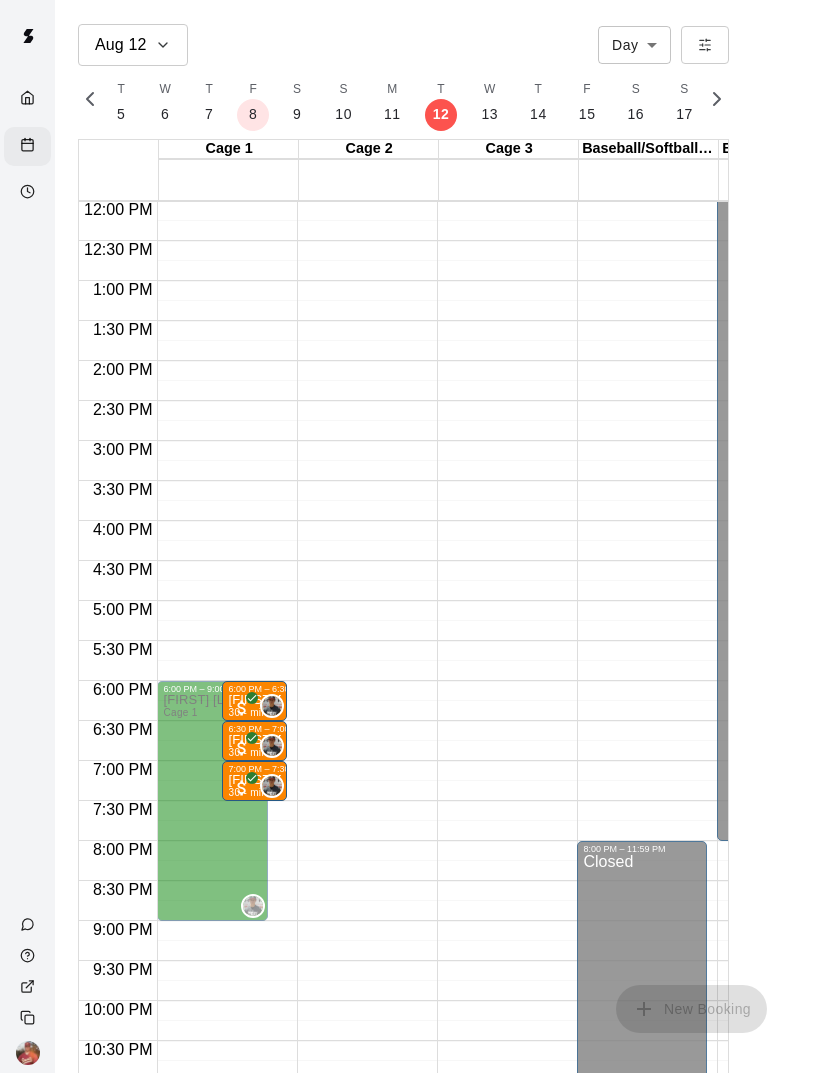 click 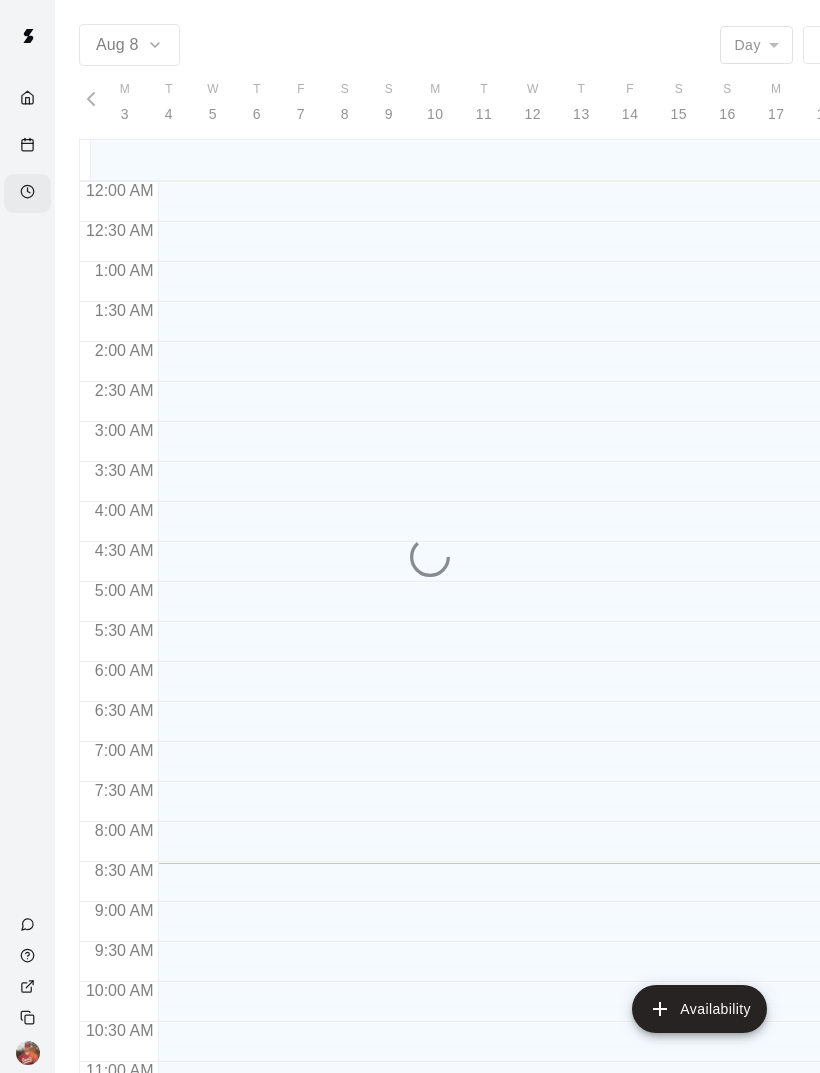 scroll, scrollTop: 0, scrollLeft: 8402, axis: horizontal 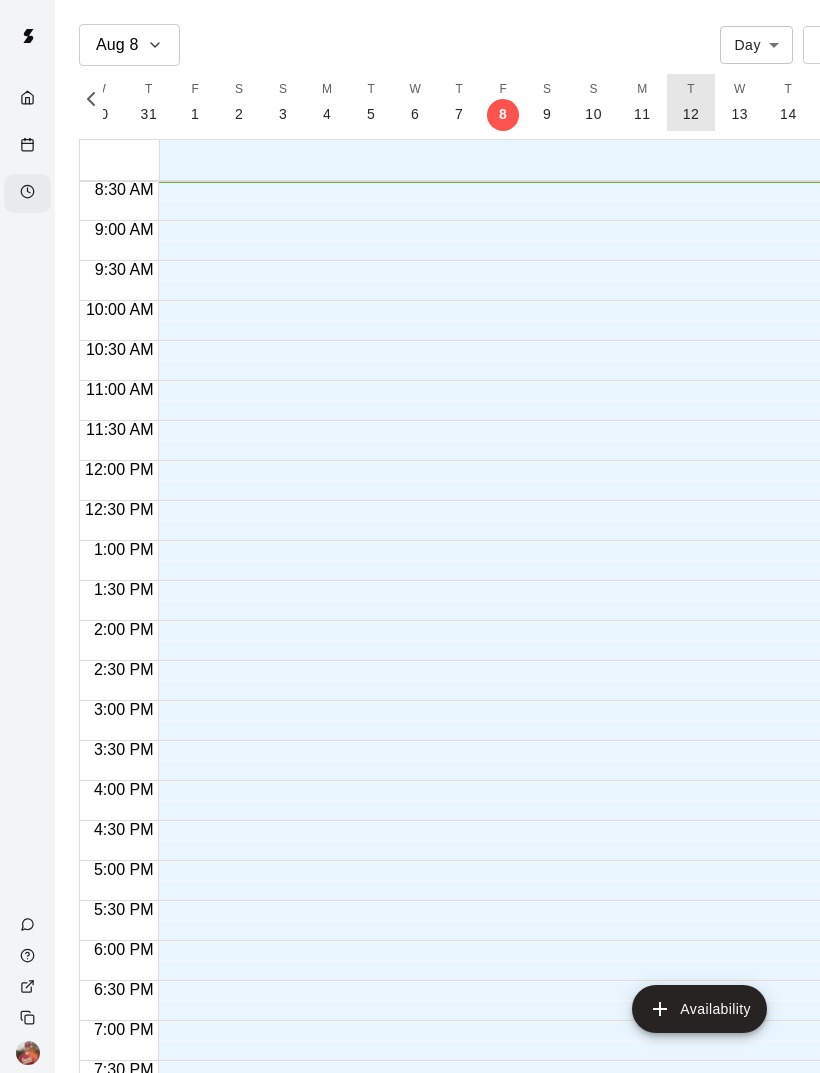 click on "12" at bounding box center (691, 114) 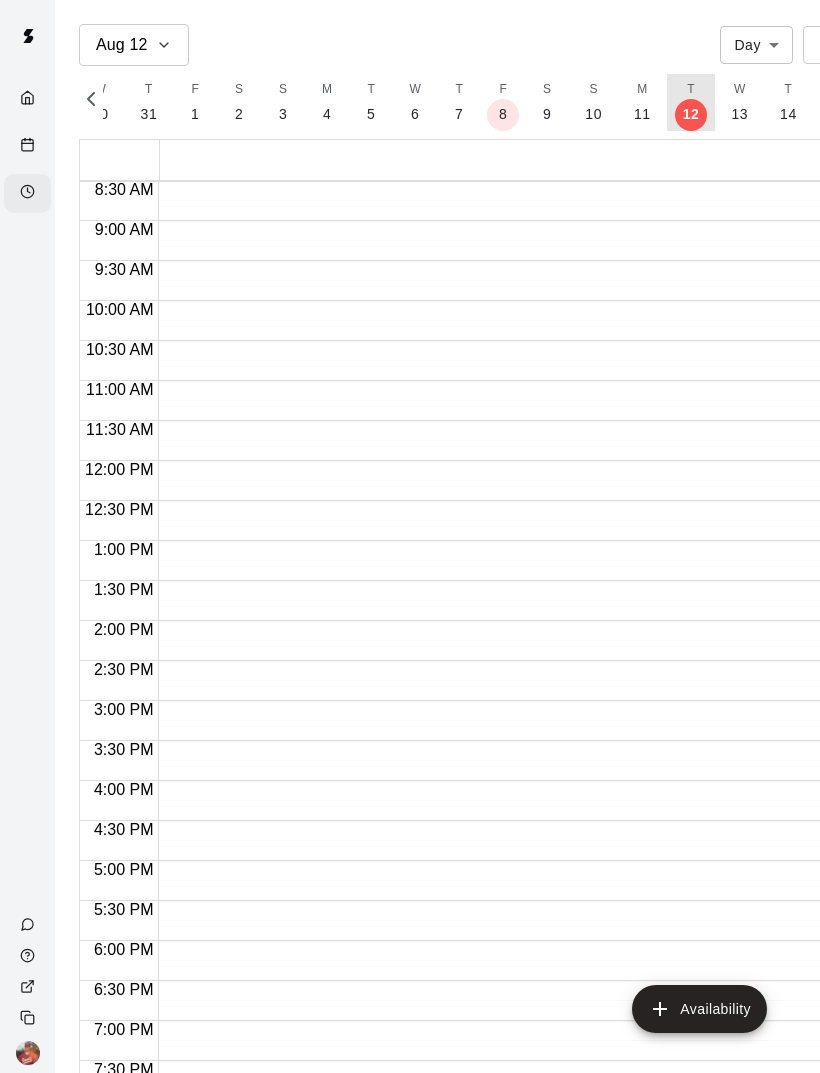 scroll, scrollTop: 0, scrollLeft: 8591, axis: horizontal 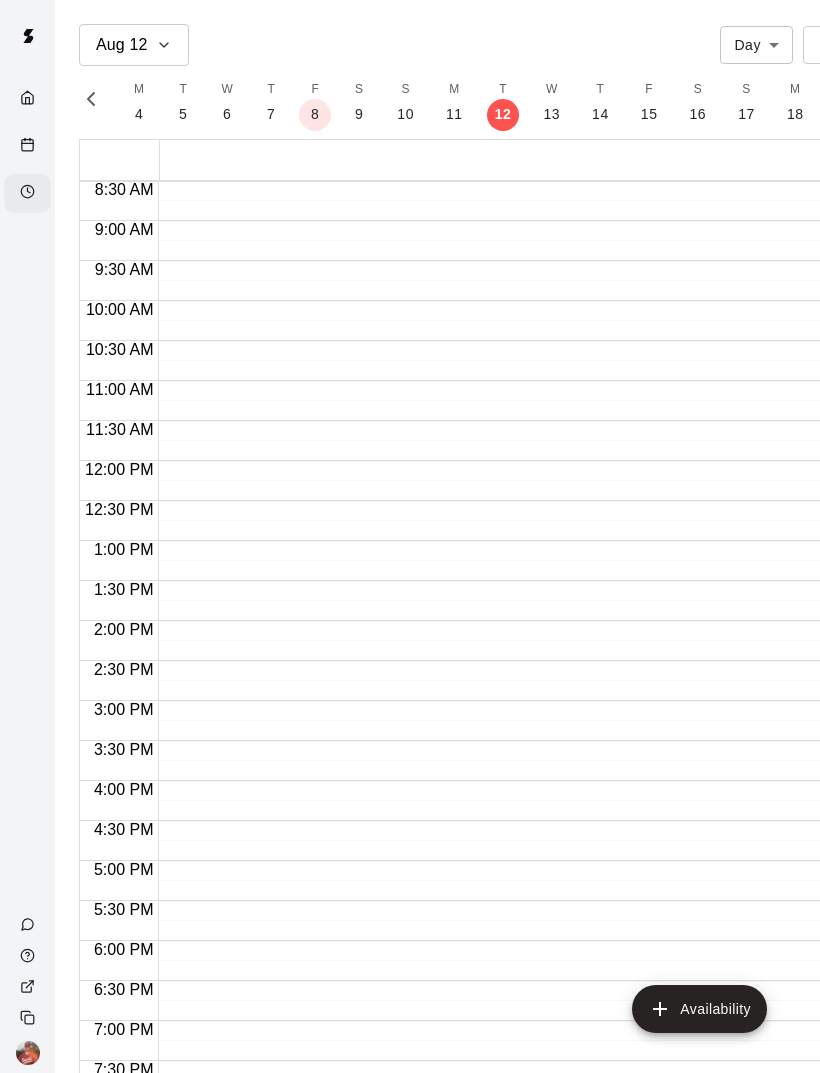click on "12:00 AM – 7:00 AM Closed" at bounding box center (499, 461) 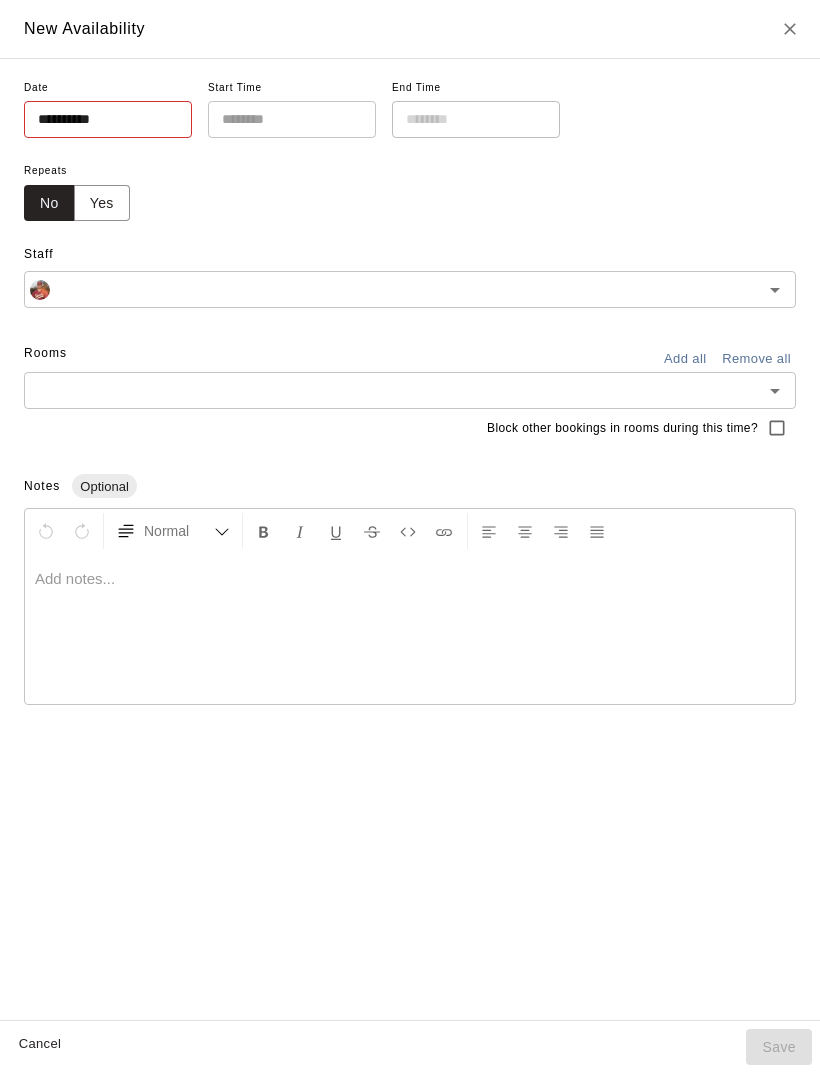 type on "**********" 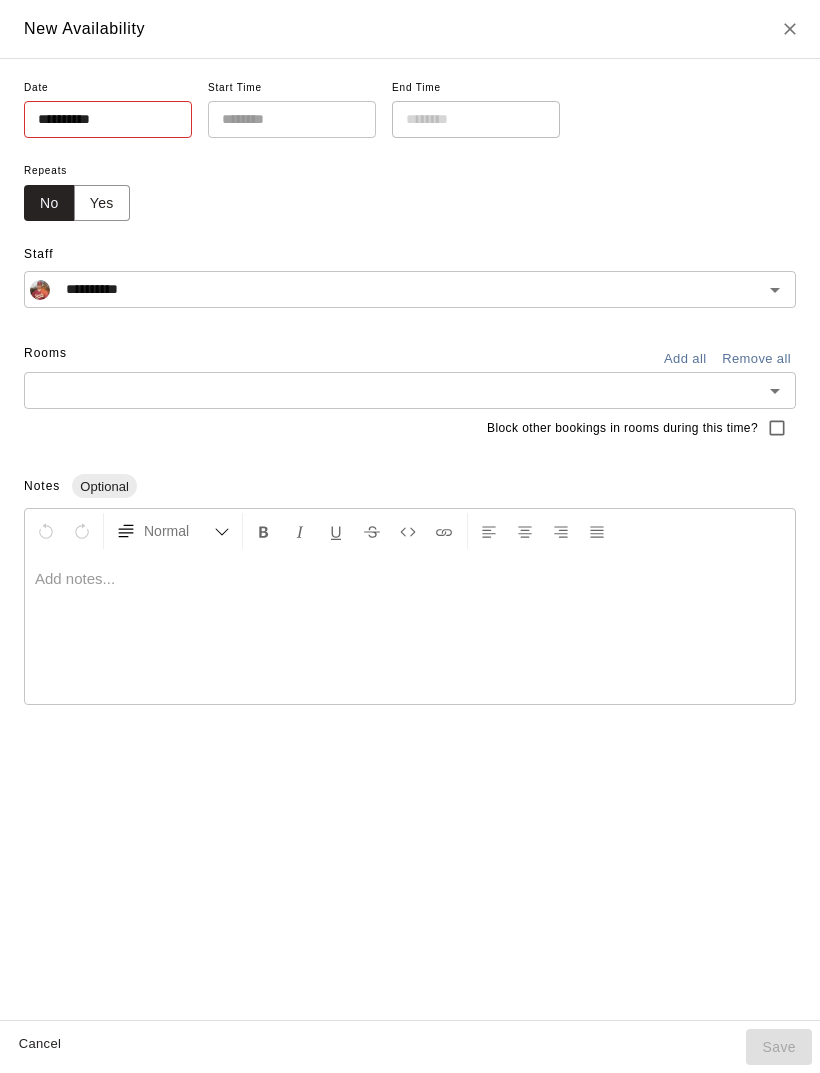 type on "**********" 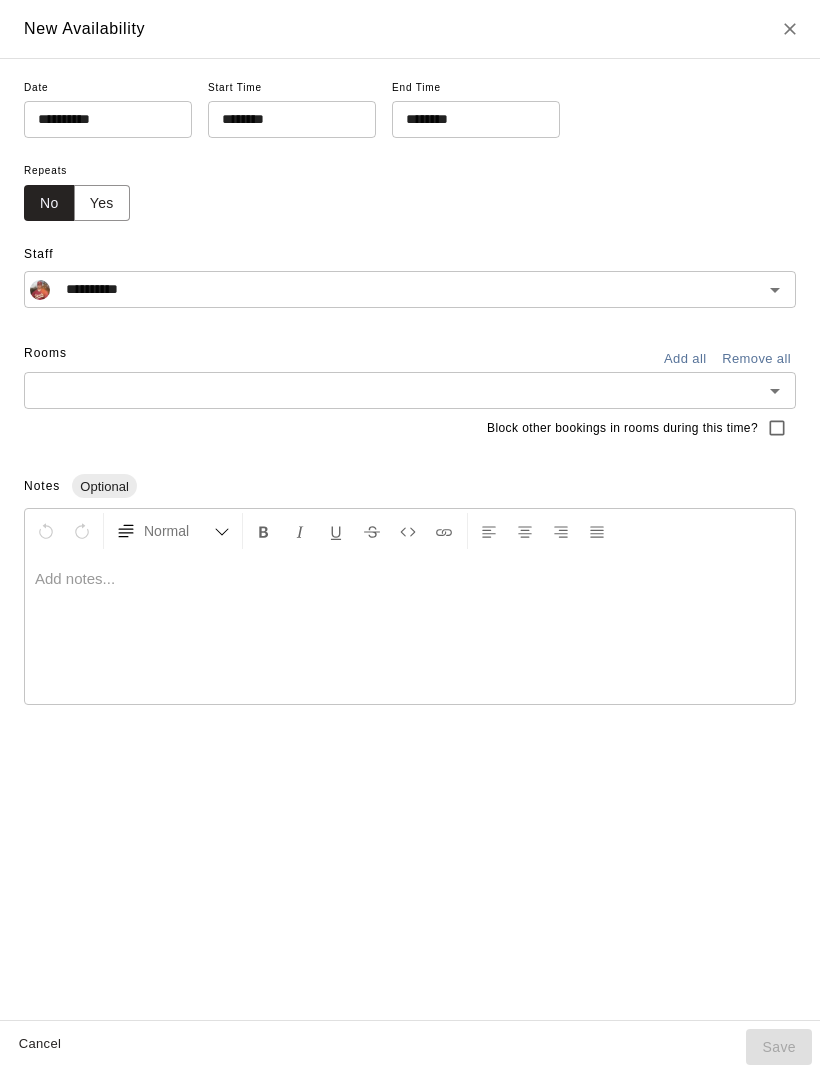 click at bounding box center [393, 390] 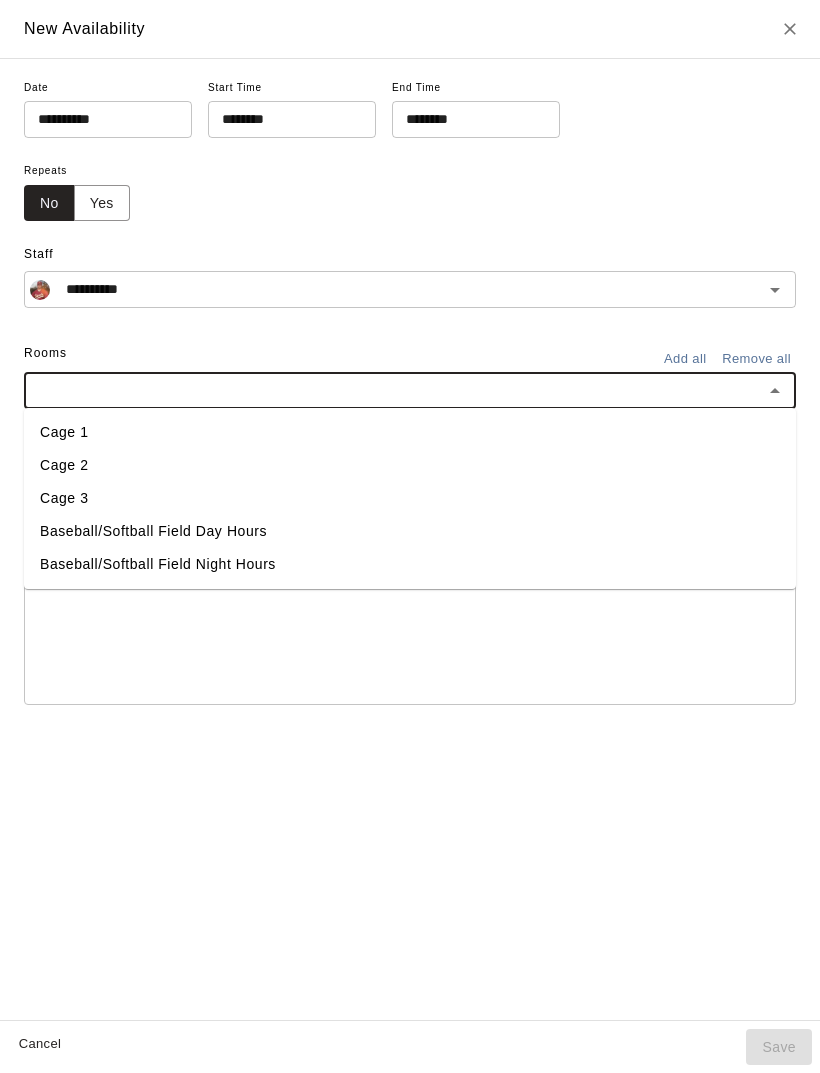 click on "Cage 3" at bounding box center (410, 498) 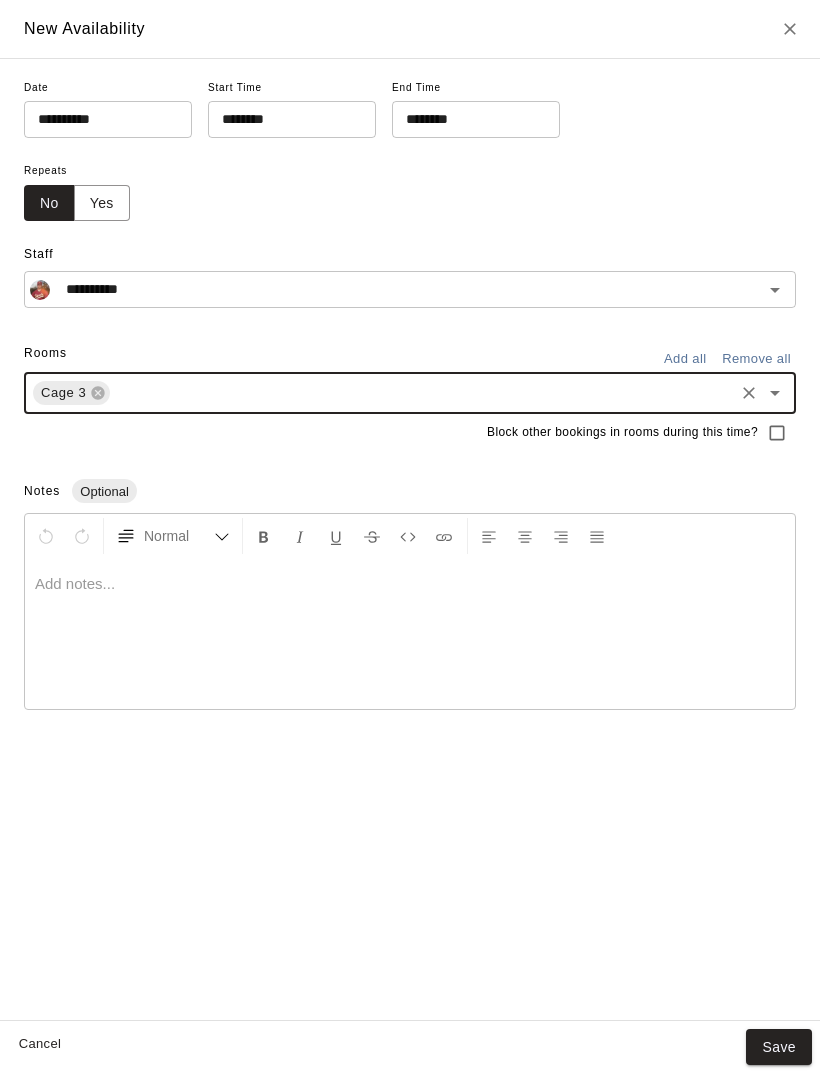 click on "Save" at bounding box center [779, 1047] 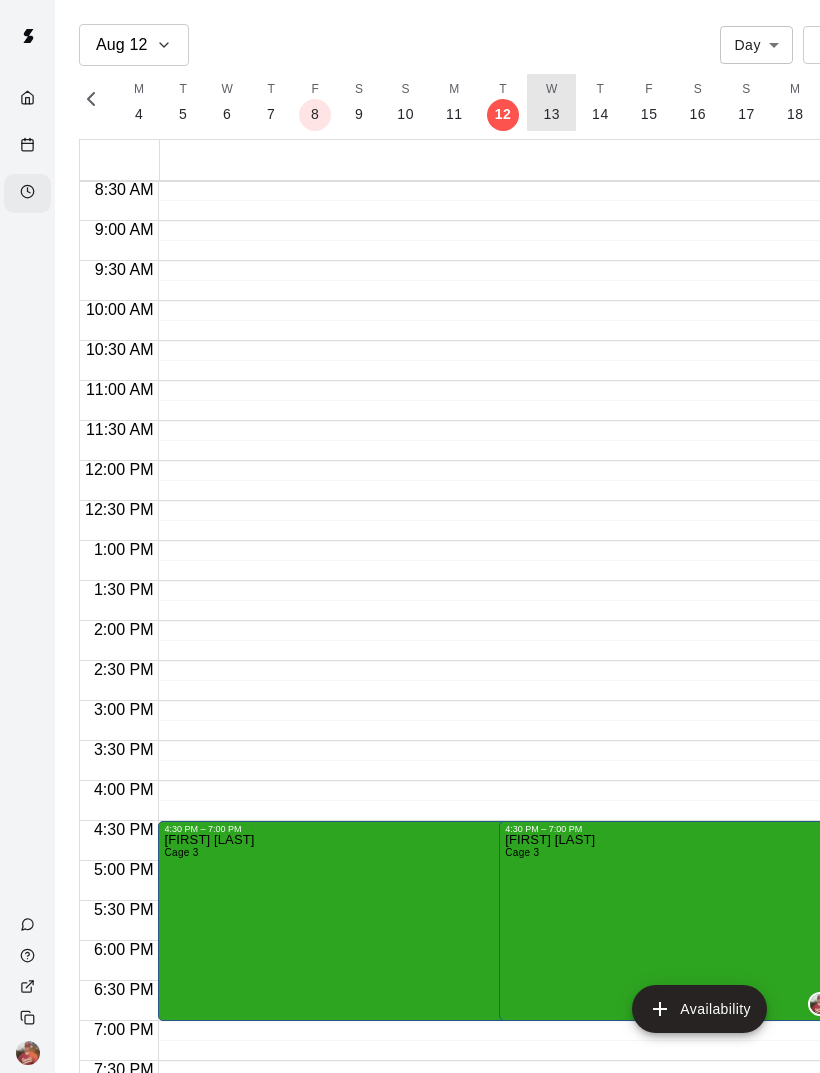 click on "W 13" at bounding box center (551, 102) 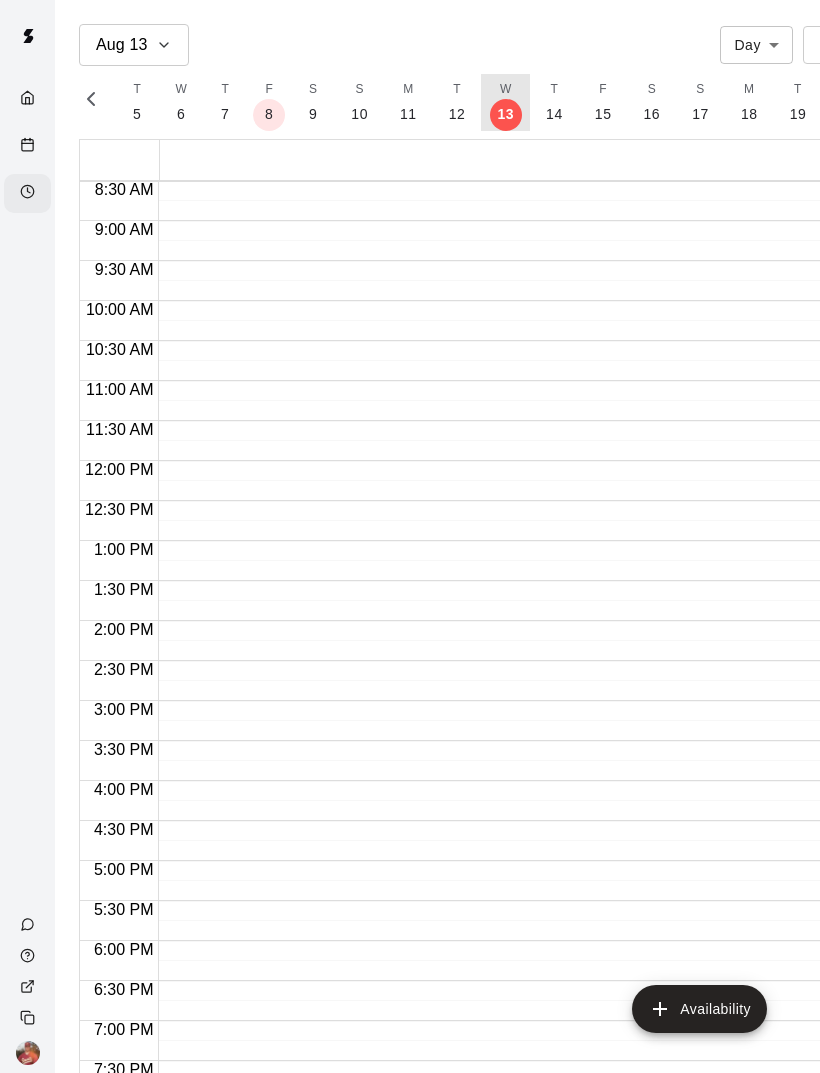 scroll, scrollTop: 0, scrollLeft: 8638, axis: horizontal 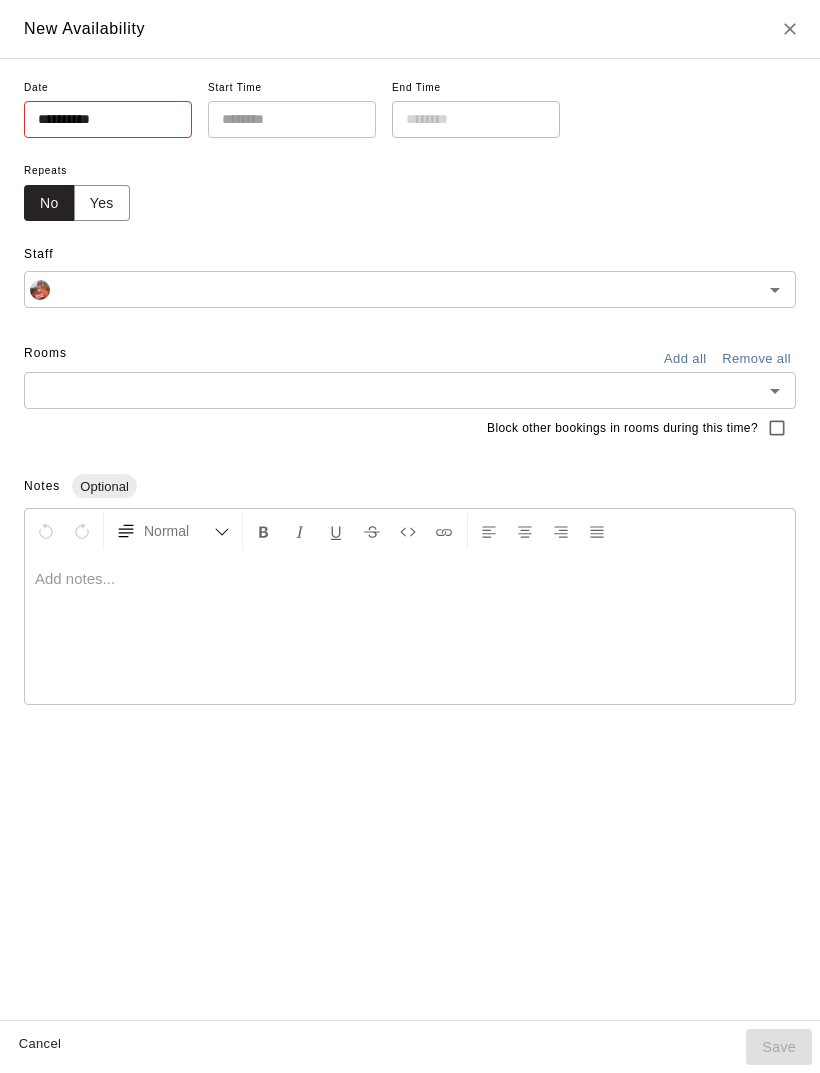 type on "**********" 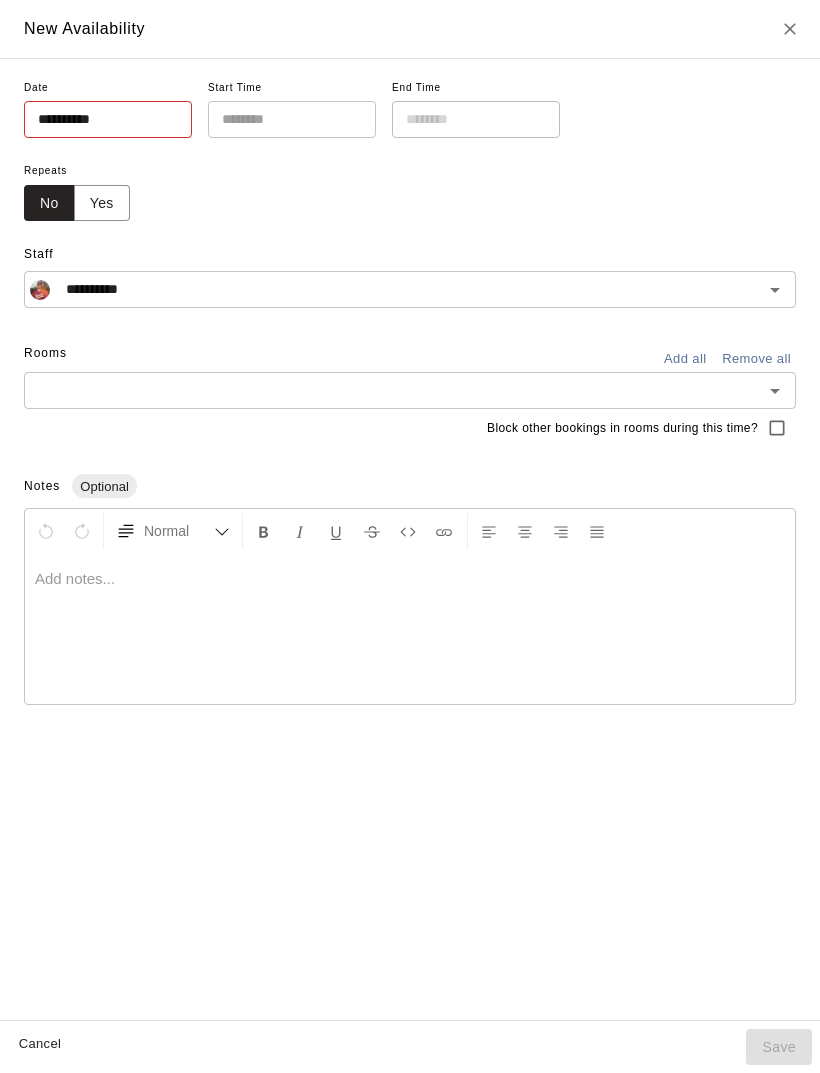 type on "**********" 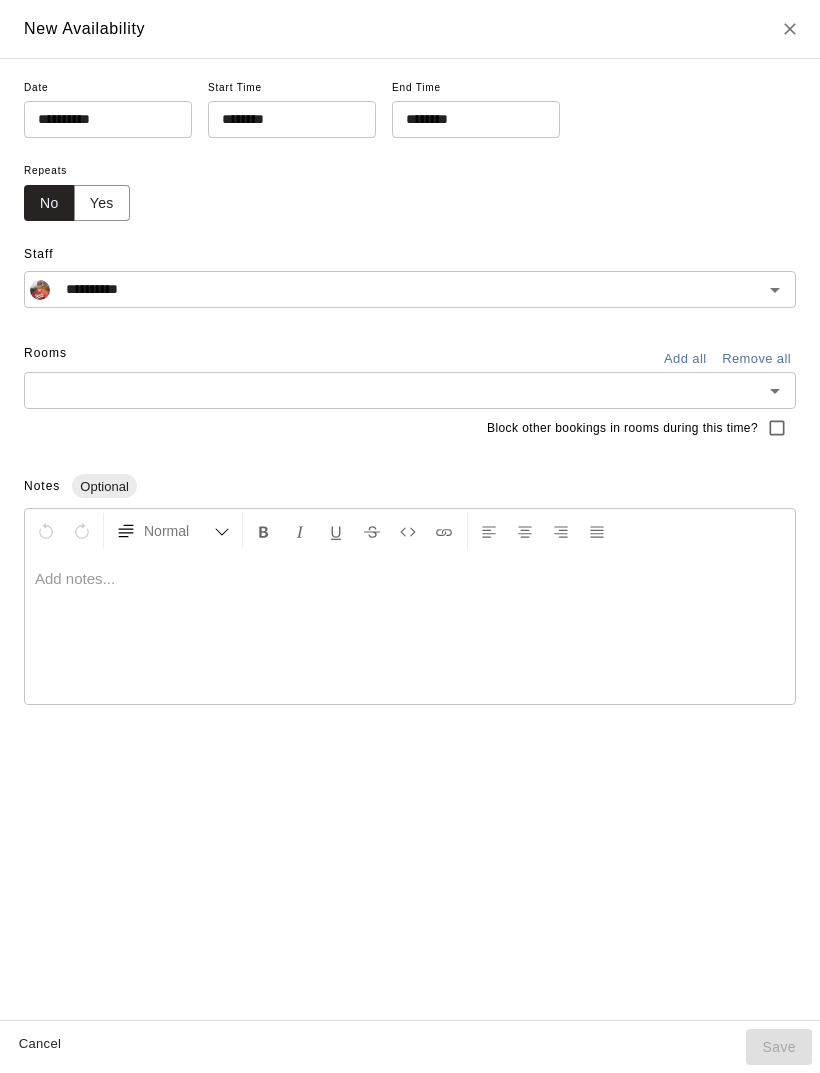 click at bounding box center [393, 390] 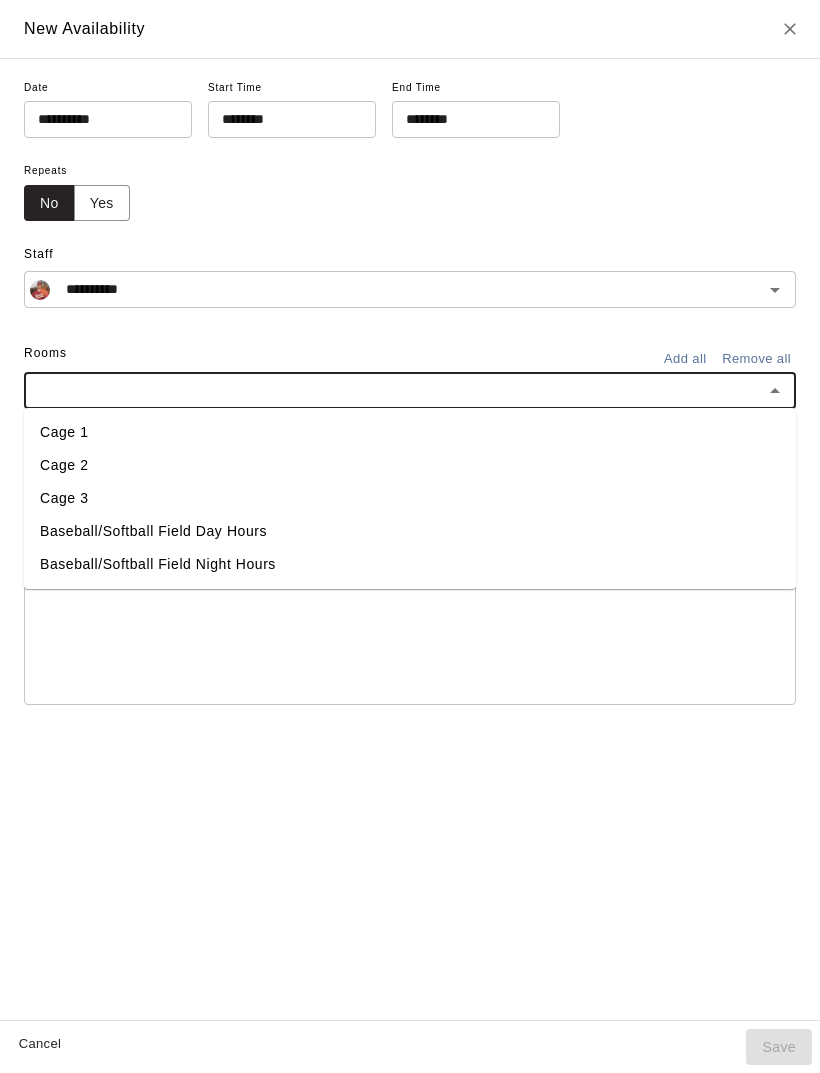 click on "Cage 3" at bounding box center (410, 498) 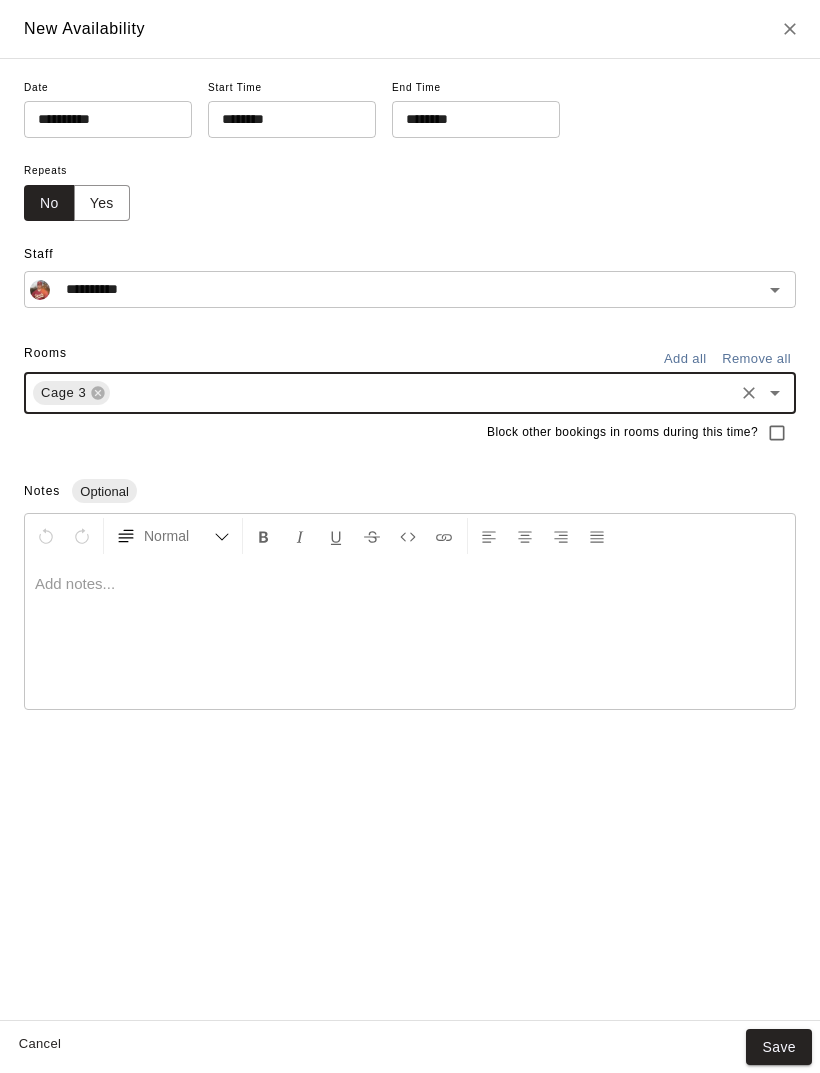 click on "Save" at bounding box center (779, 1047) 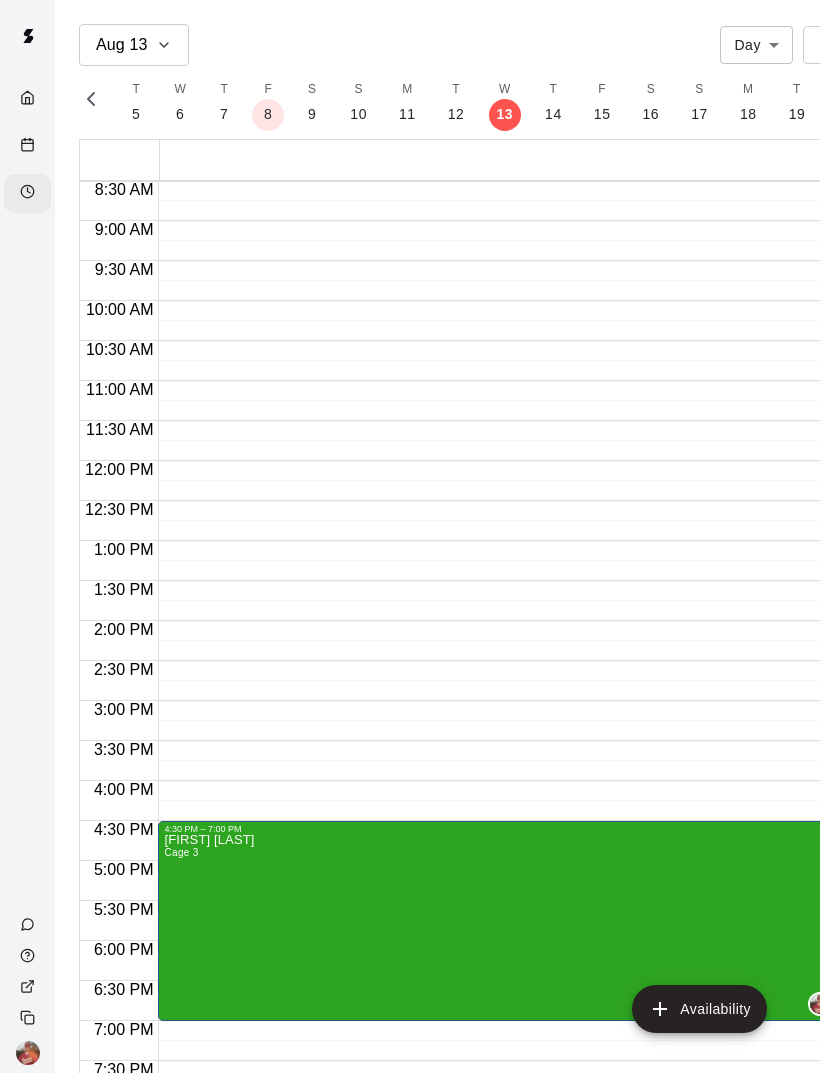 click 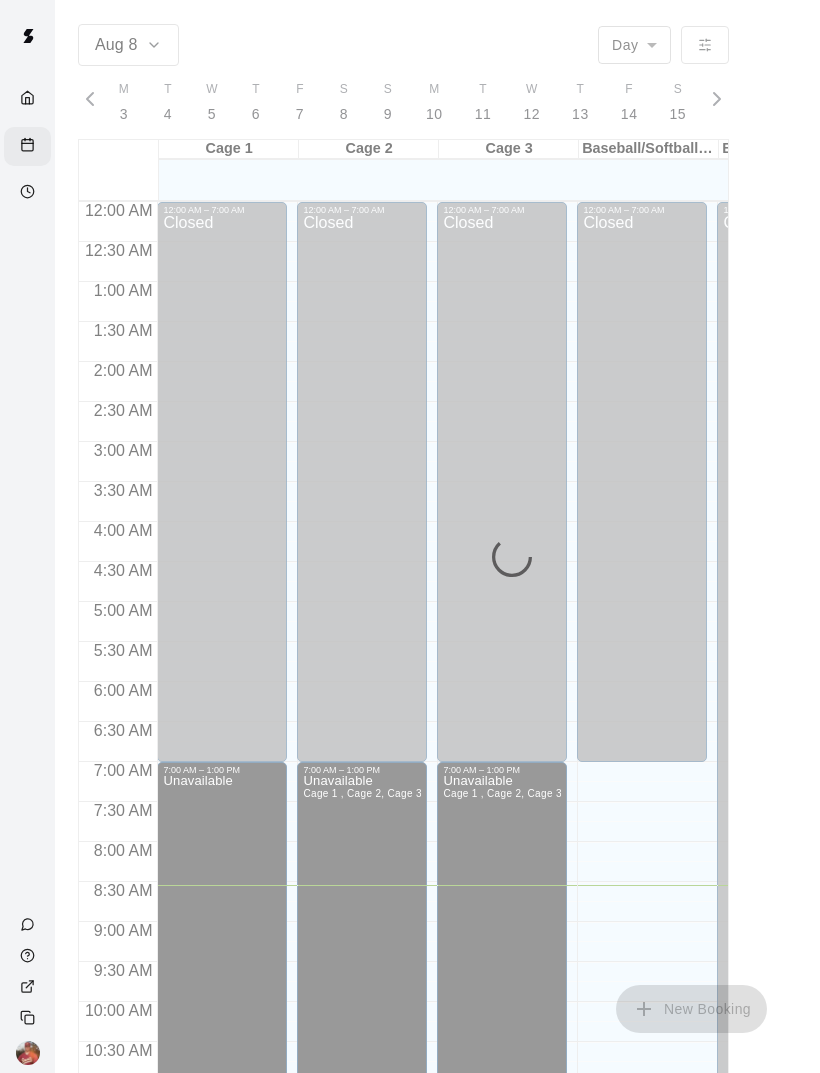 scroll, scrollTop: 0, scrollLeft: 8464, axis: horizontal 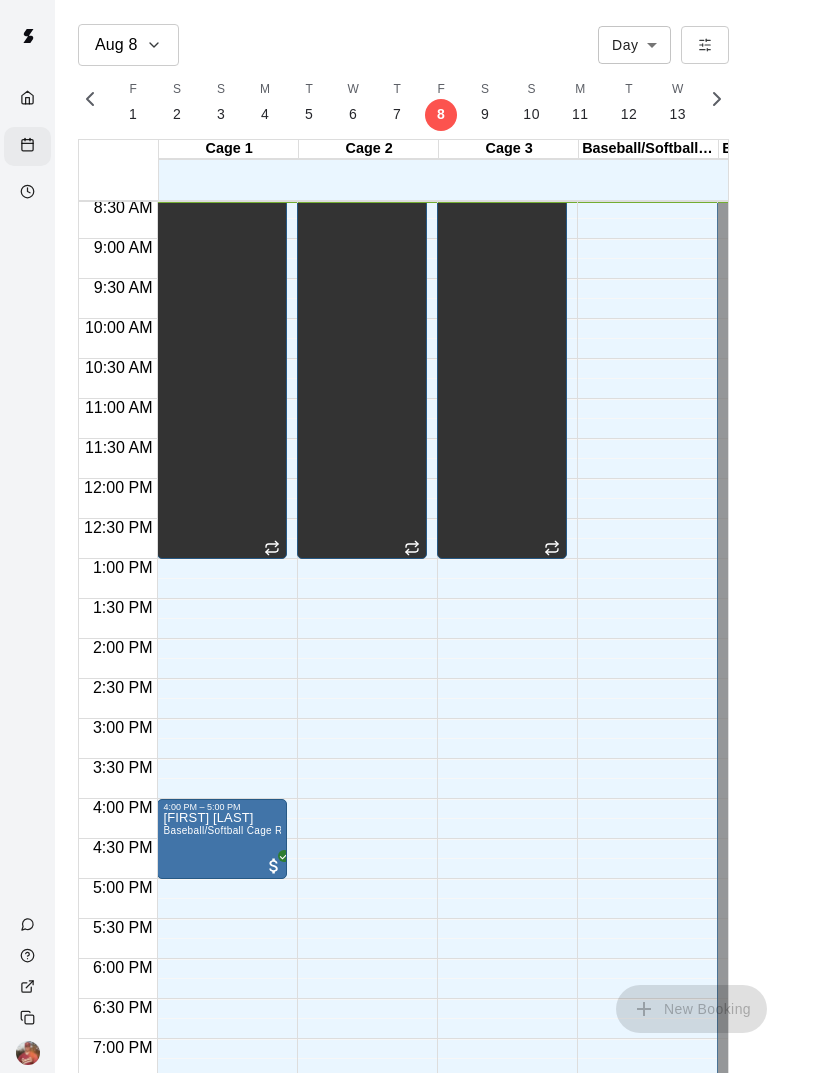 click 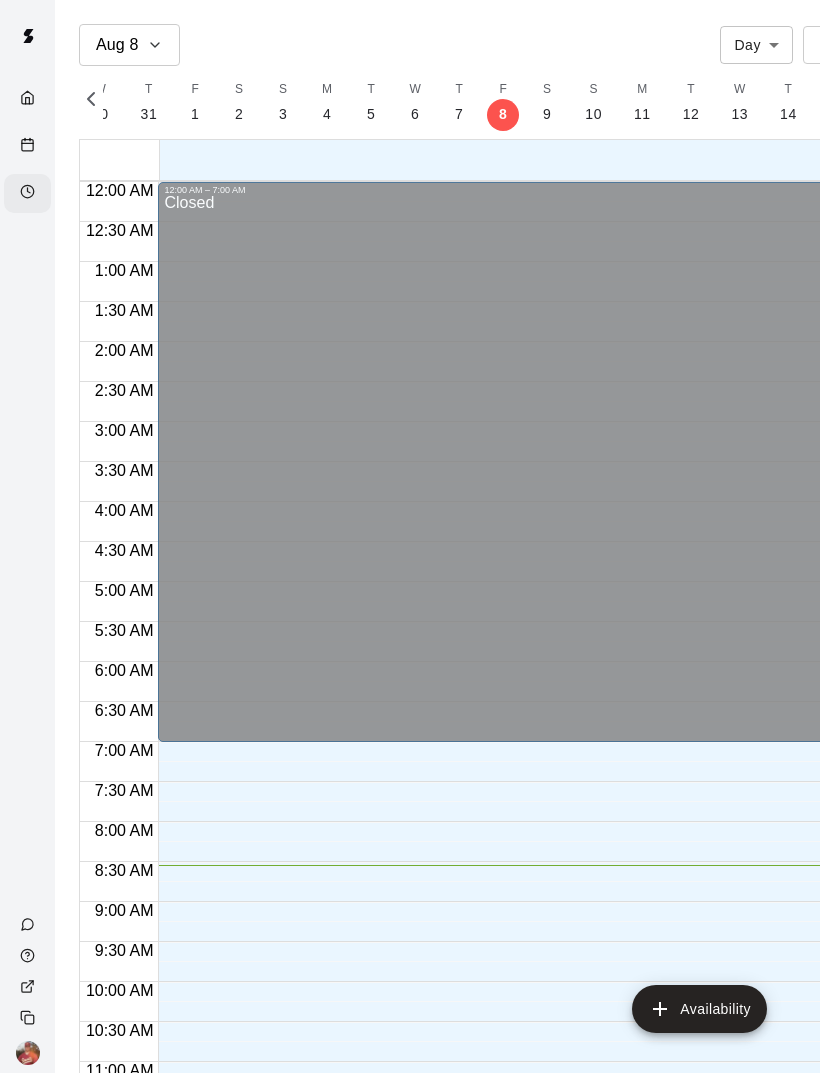 scroll, scrollTop: 0, scrollLeft: 8403, axis: horizontal 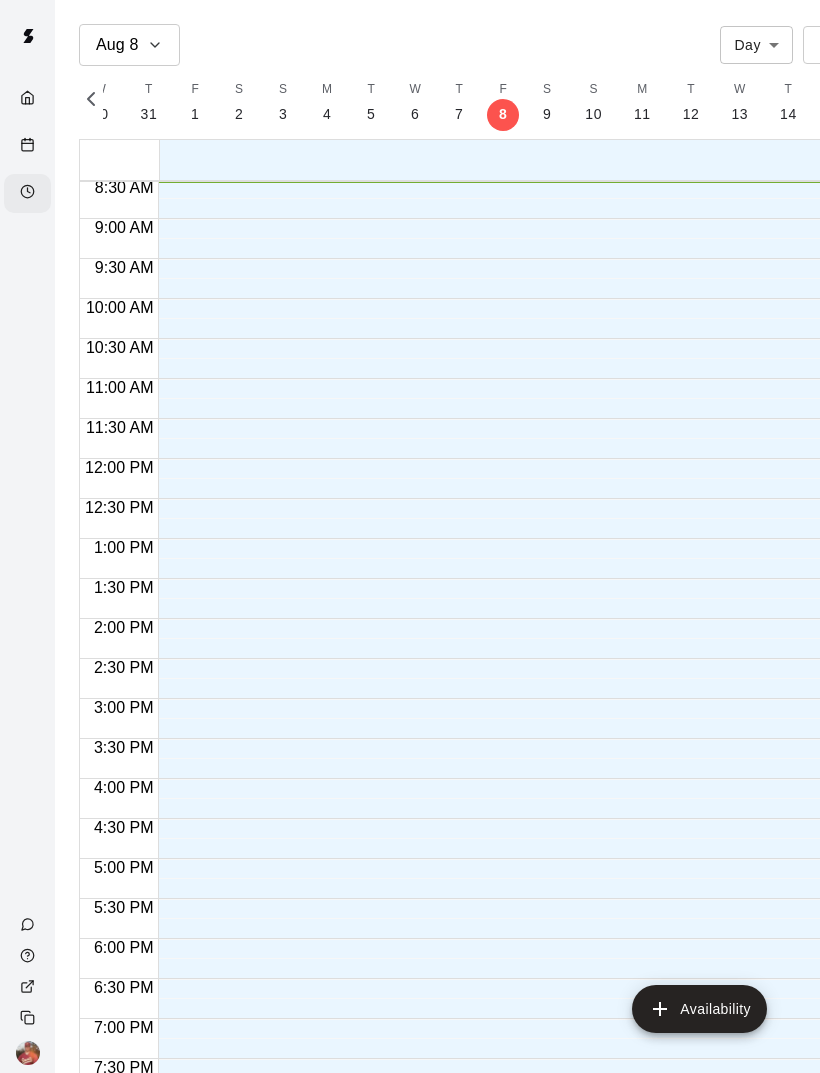 click on "12" at bounding box center (691, 114) 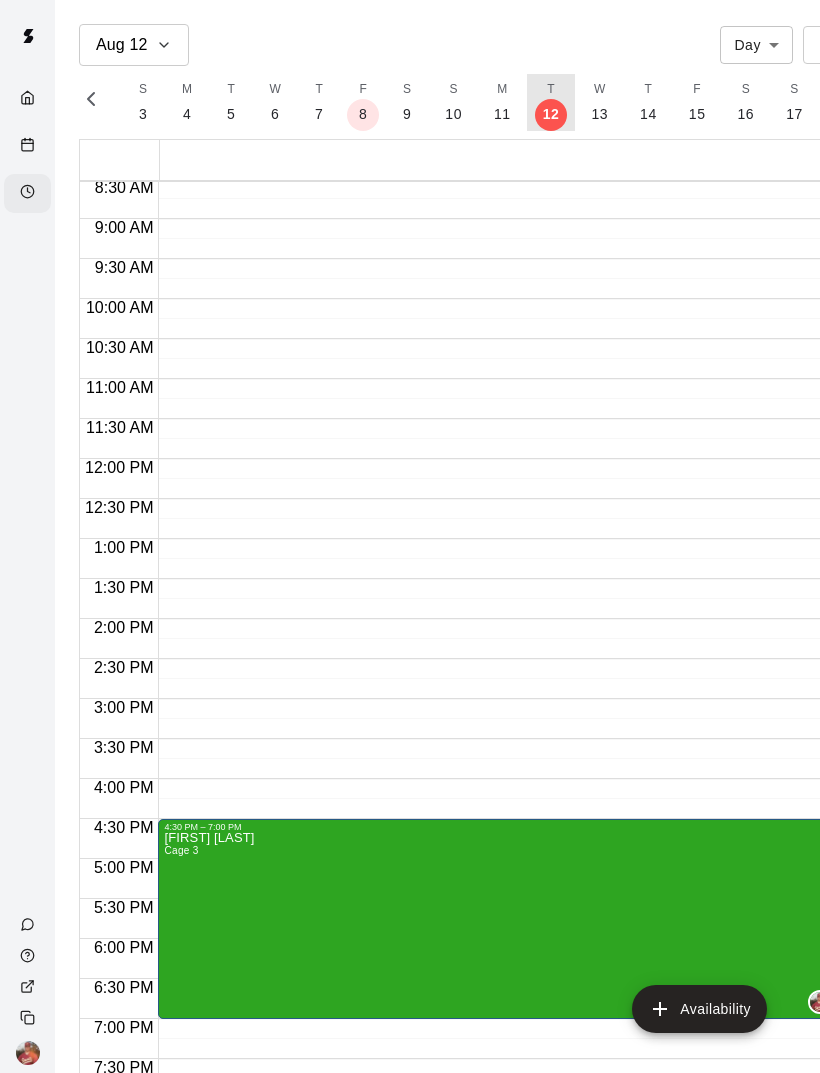 scroll, scrollTop: 0, scrollLeft: 8591, axis: horizontal 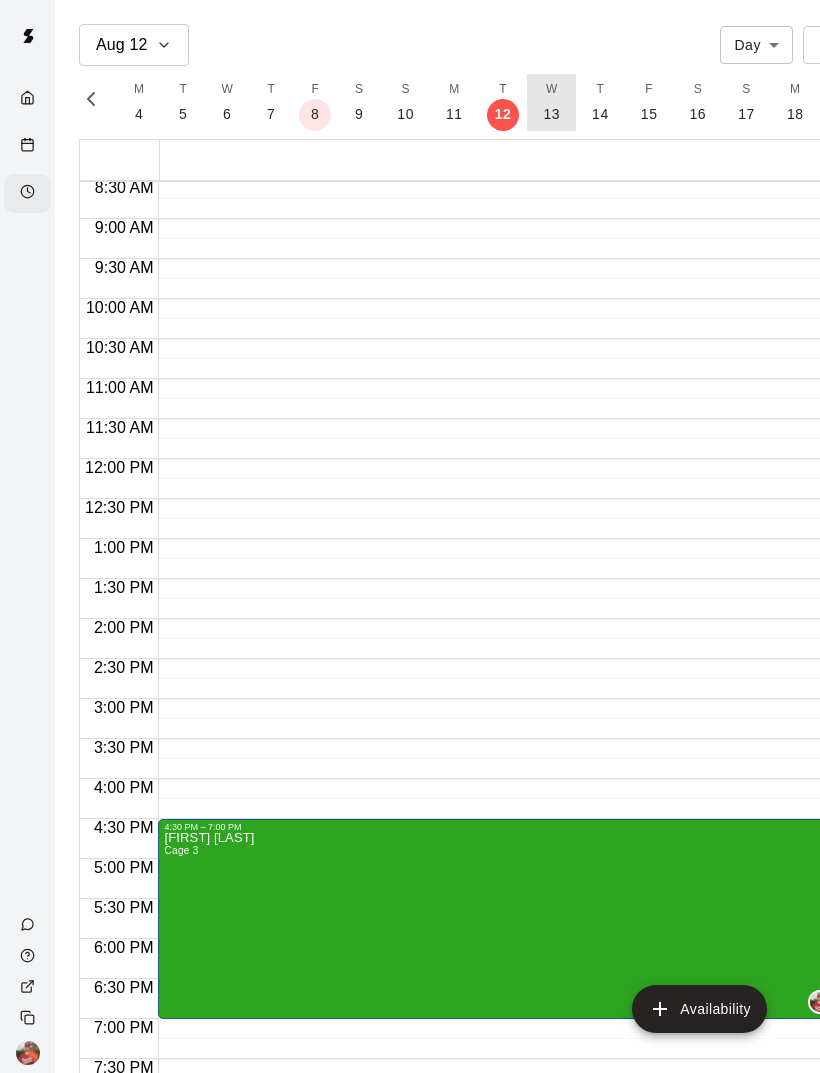click on "W 13" at bounding box center (551, 102) 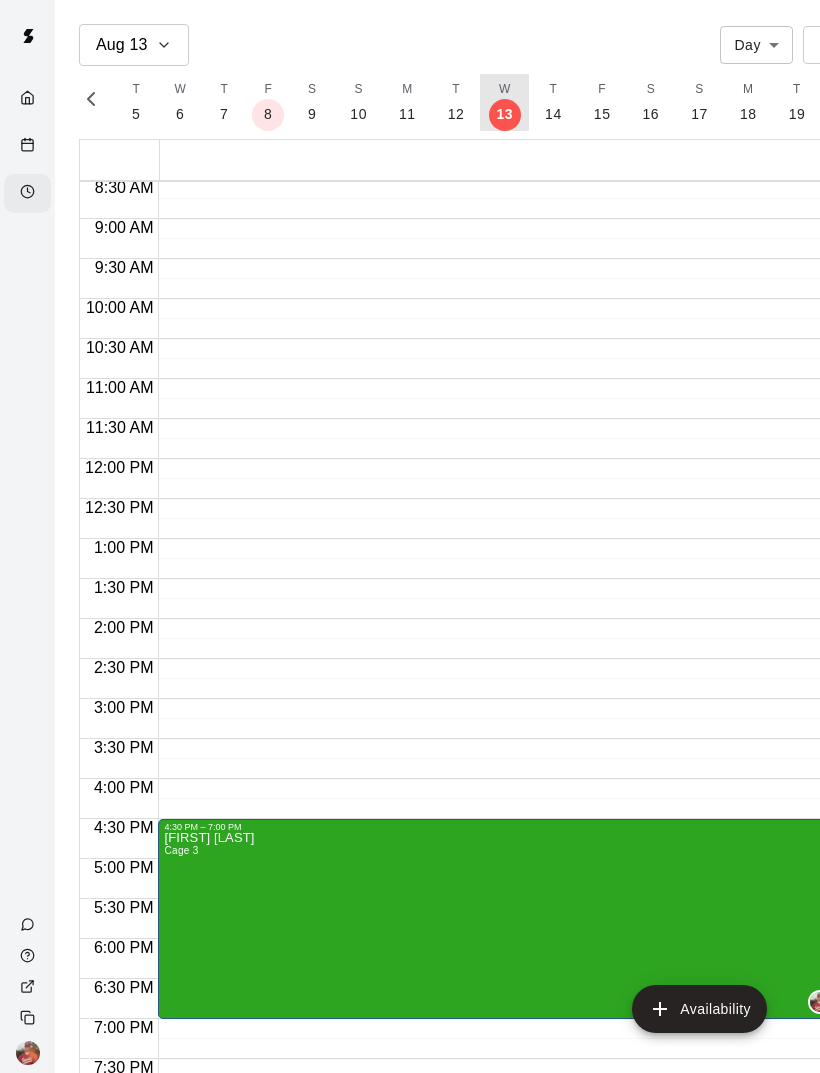 scroll, scrollTop: 0, scrollLeft: 8638, axis: horizontal 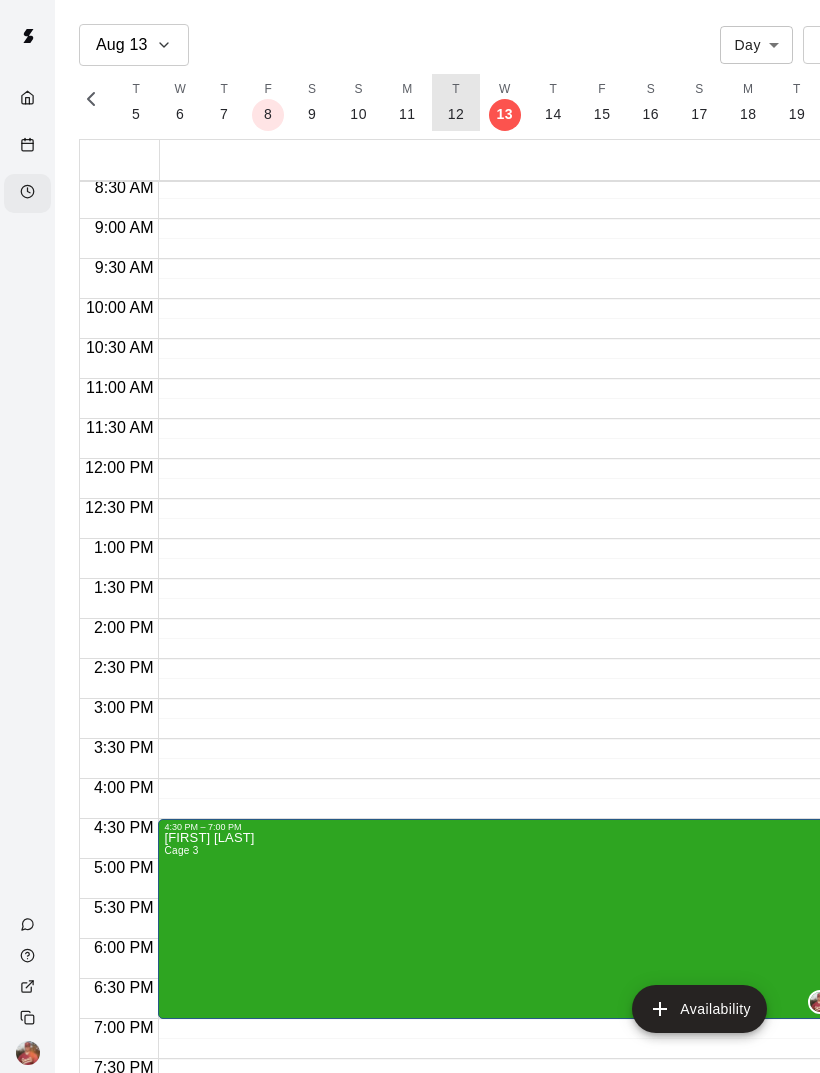 click on "12" at bounding box center (456, 114) 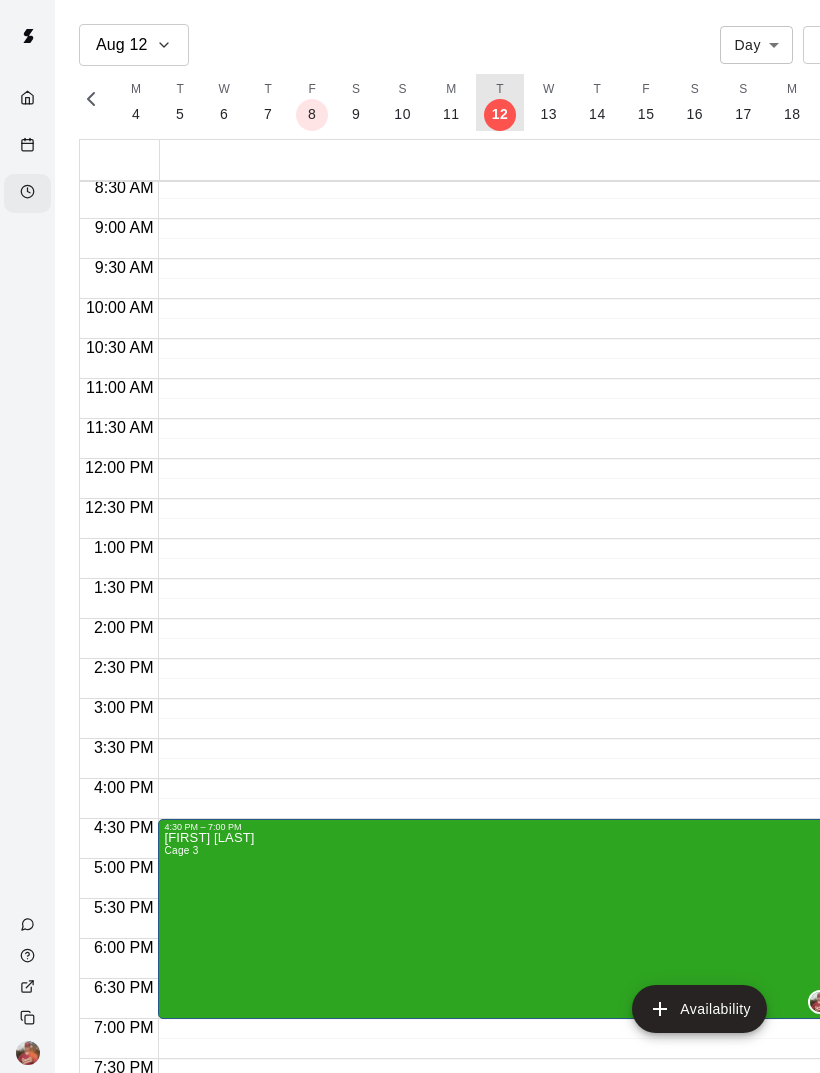 scroll, scrollTop: 0, scrollLeft: 8591, axis: horizontal 